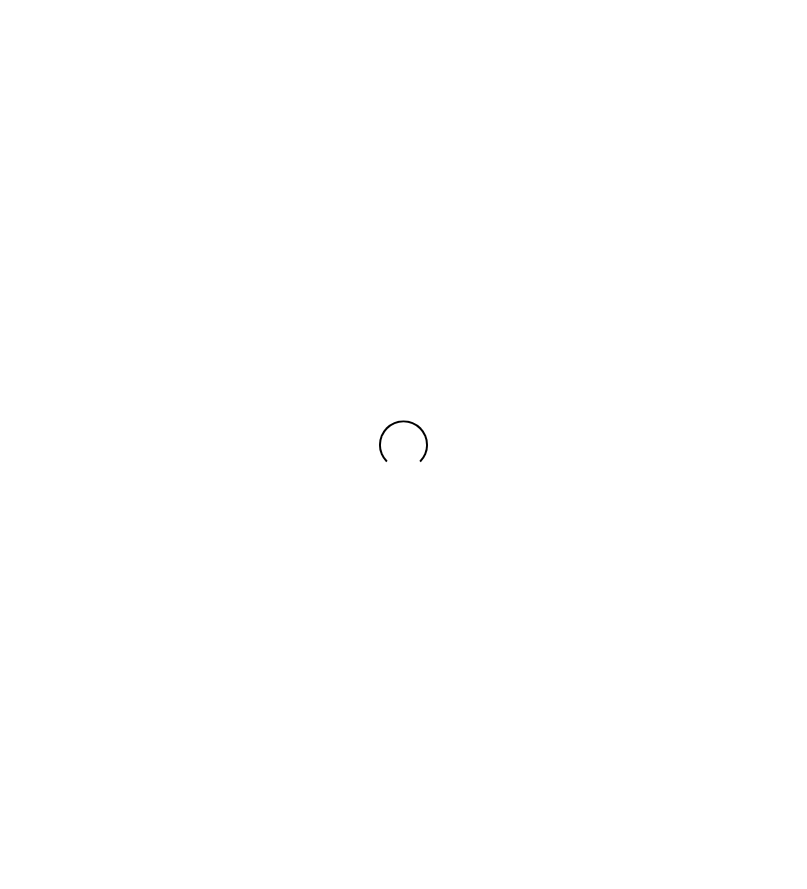 scroll, scrollTop: 0, scrollLeft: 0, axis: both 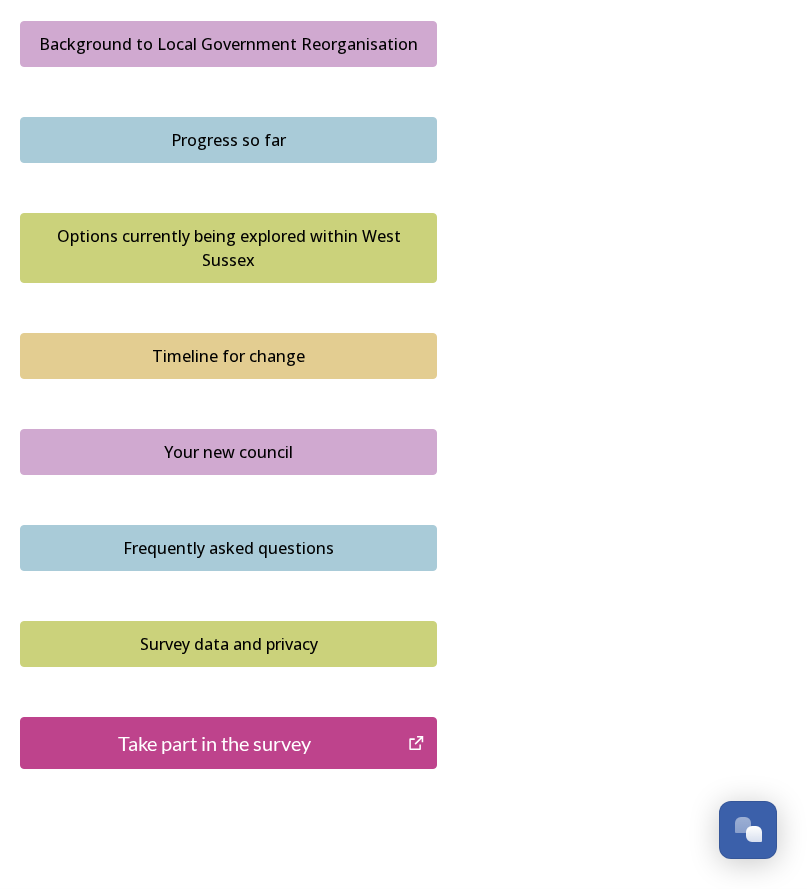 click on "Take part in the survey" at bounding box center (214, 743) 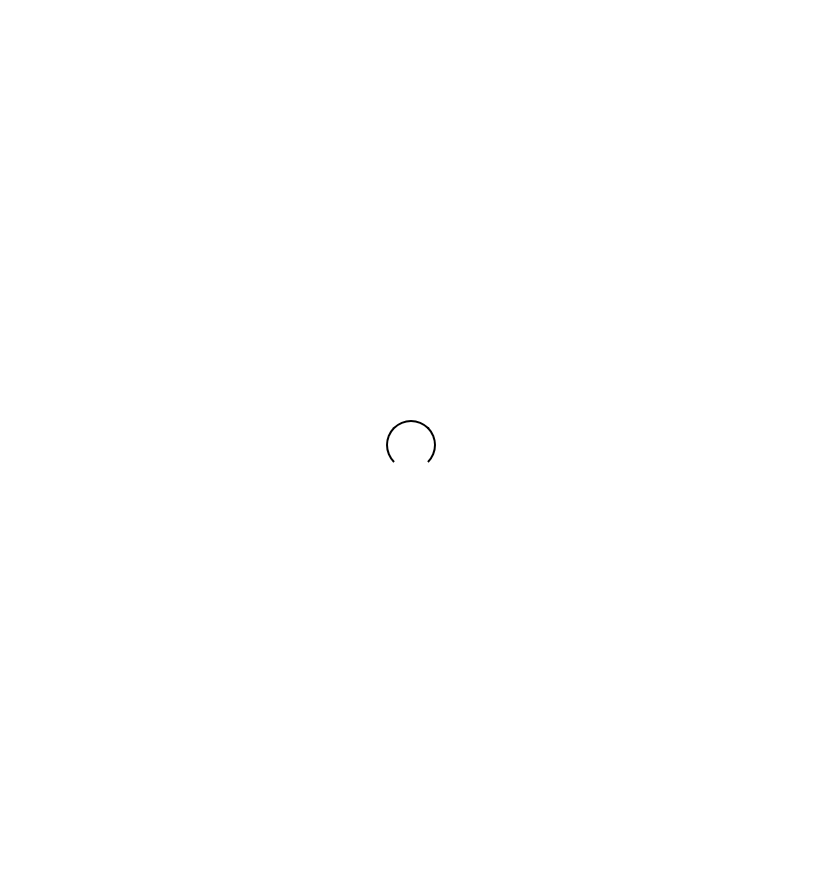 scroll, scrollTop: 0, scrollLeft: 0, axis: both 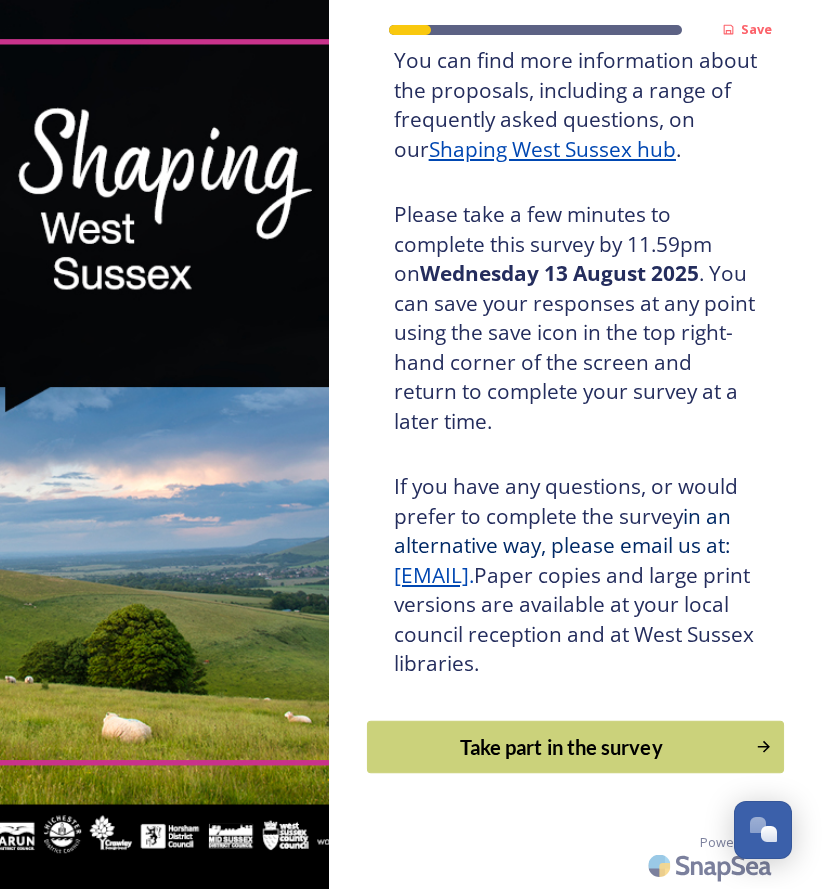 click on "Take part in the survey" at bounding box center [561, 747] 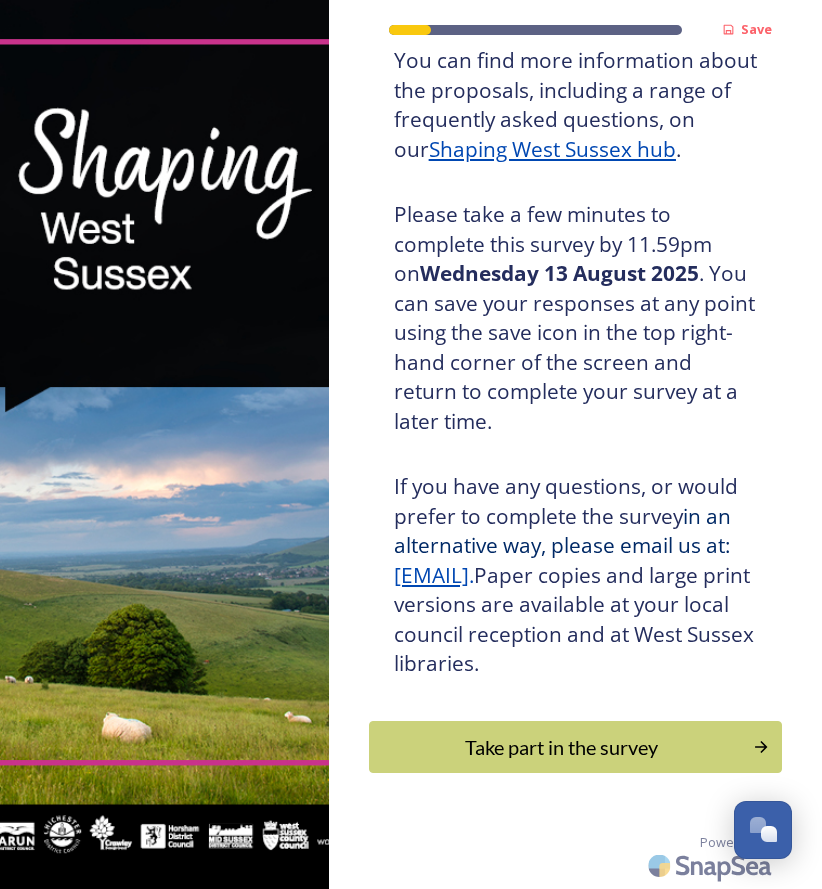 scroll, scrollTop: 0, scrollLeft: 0, axis: both 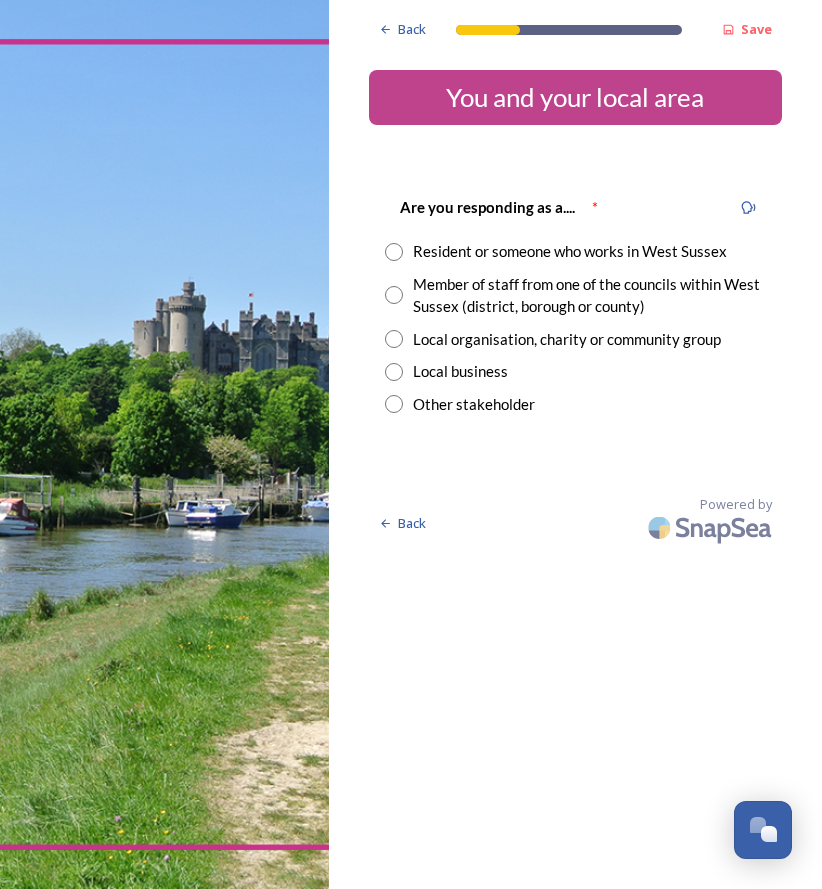 click at bounding box center (394, 252) 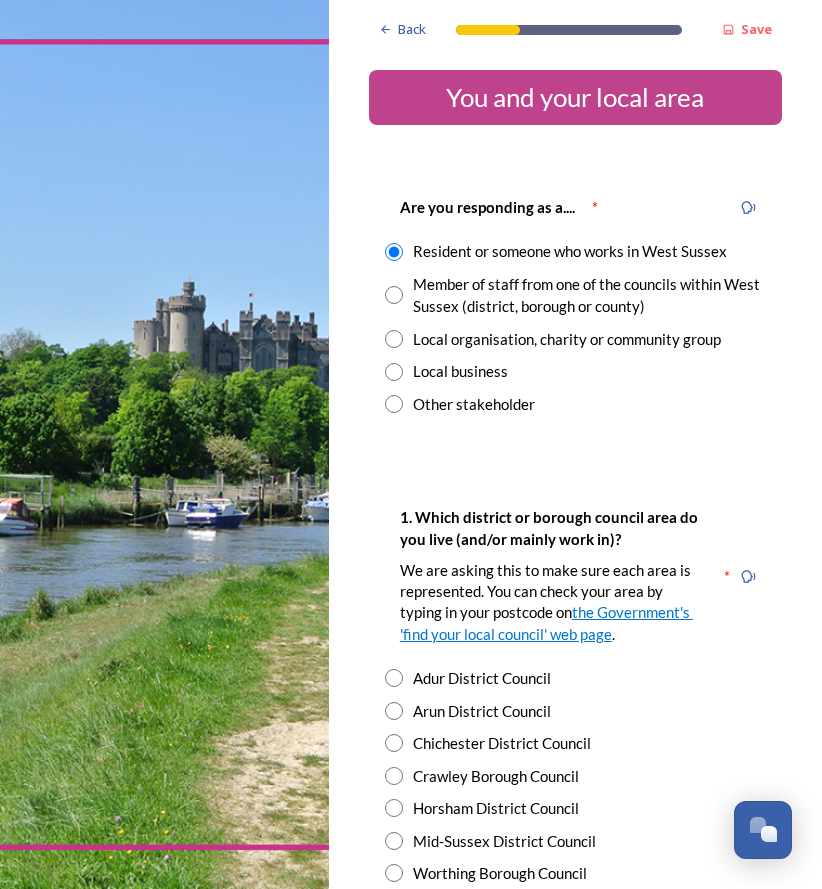click at bounding box center (394, 711) 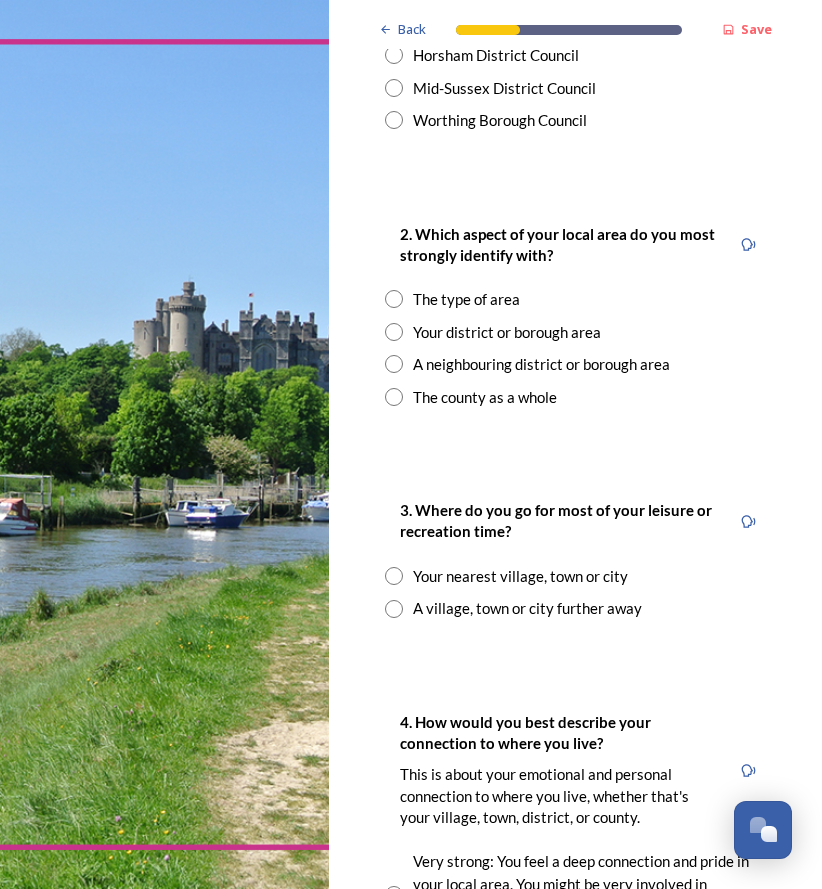 scroll, scrollTop: 779, scrollLeft: 0, axis: vertical 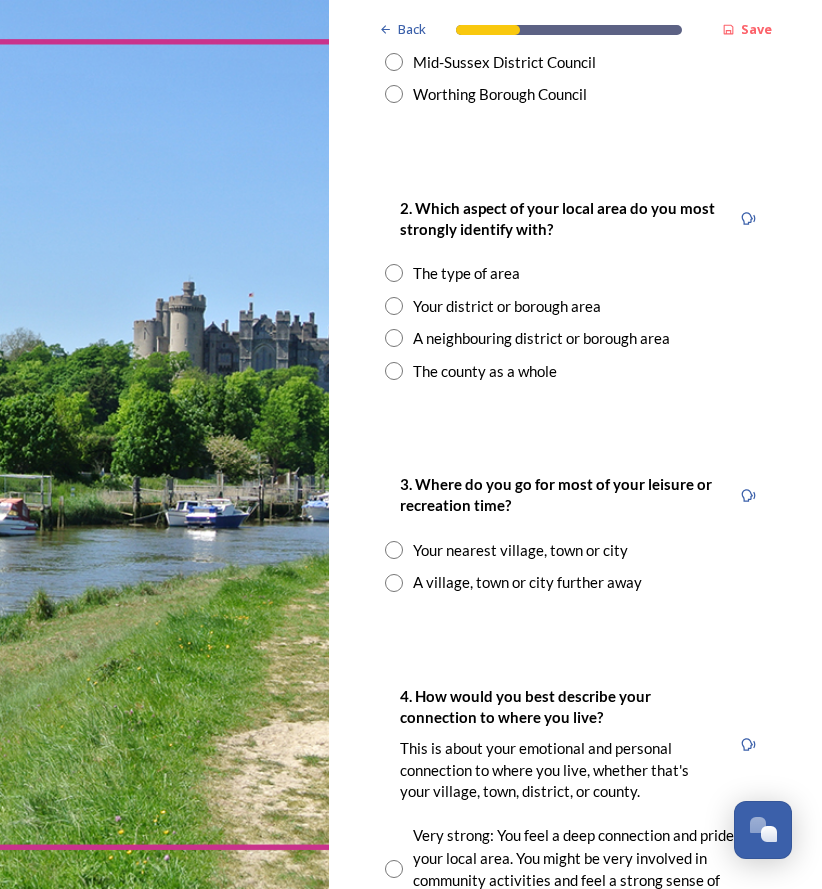click at bounding box center [394, 306] 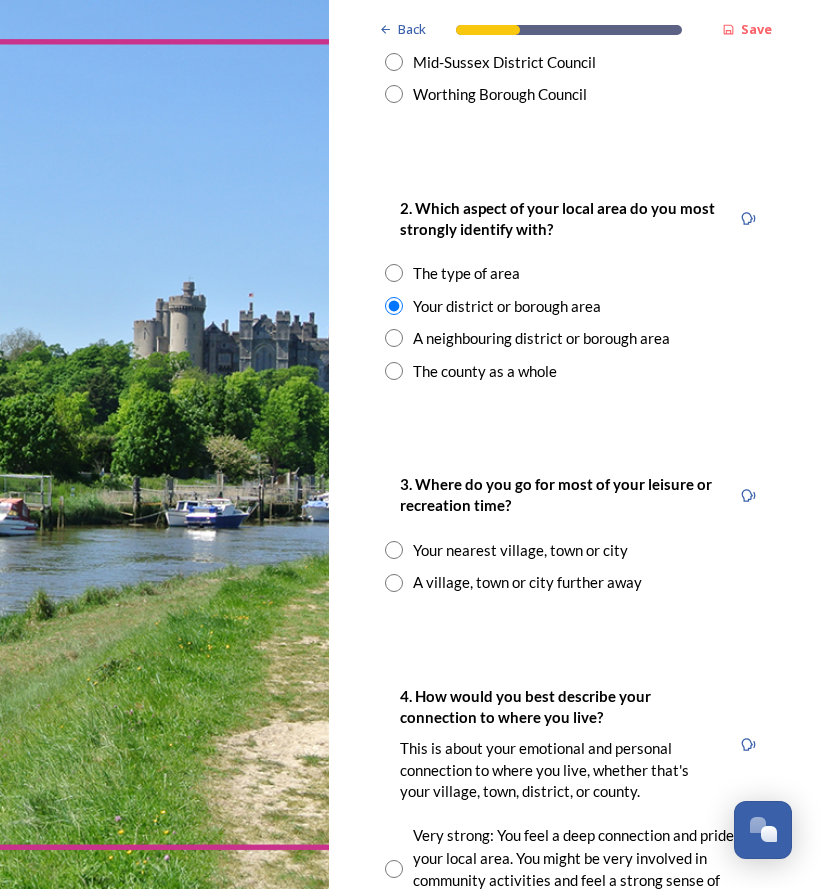 click at bounding box center (394, 583) 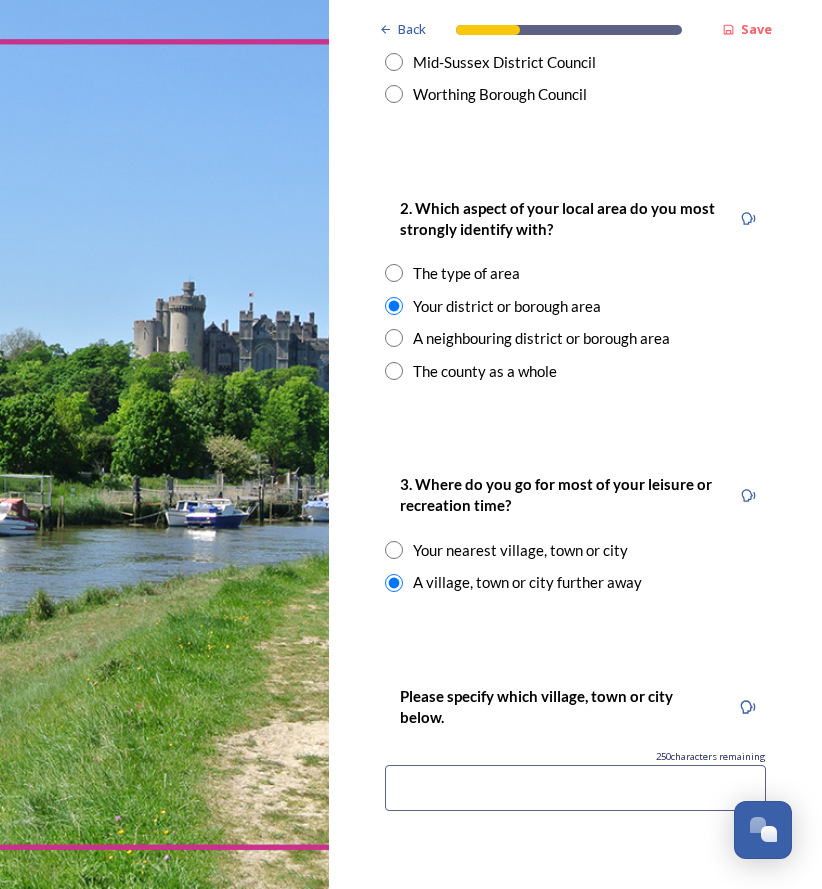 drag, startPoint x: 439, startPoint y: 815, endPoint x: 782, endPoint y: 740, distance: 351.10397 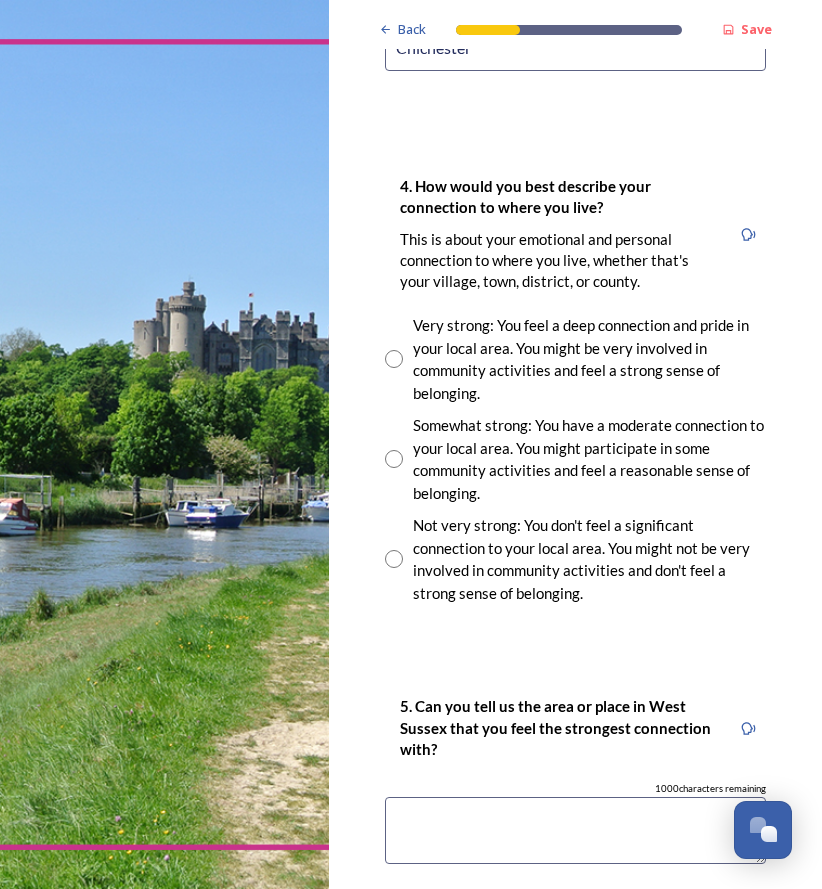scroll, scrollTop: 1555, scrollLeft: 0, axis: vertical 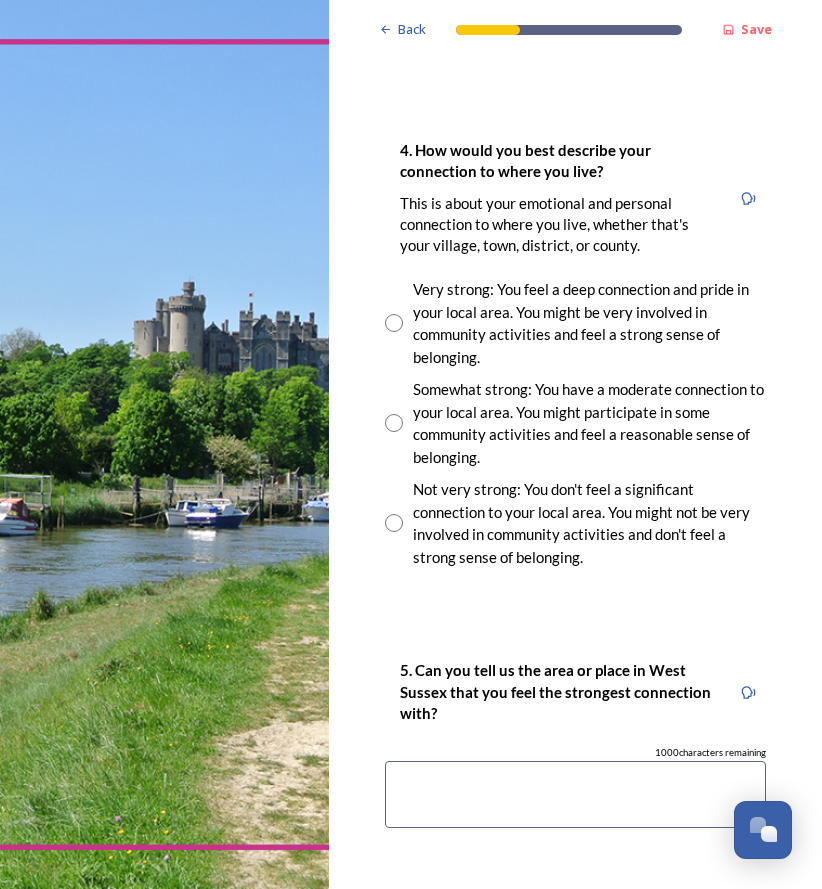 type on "Chichester" 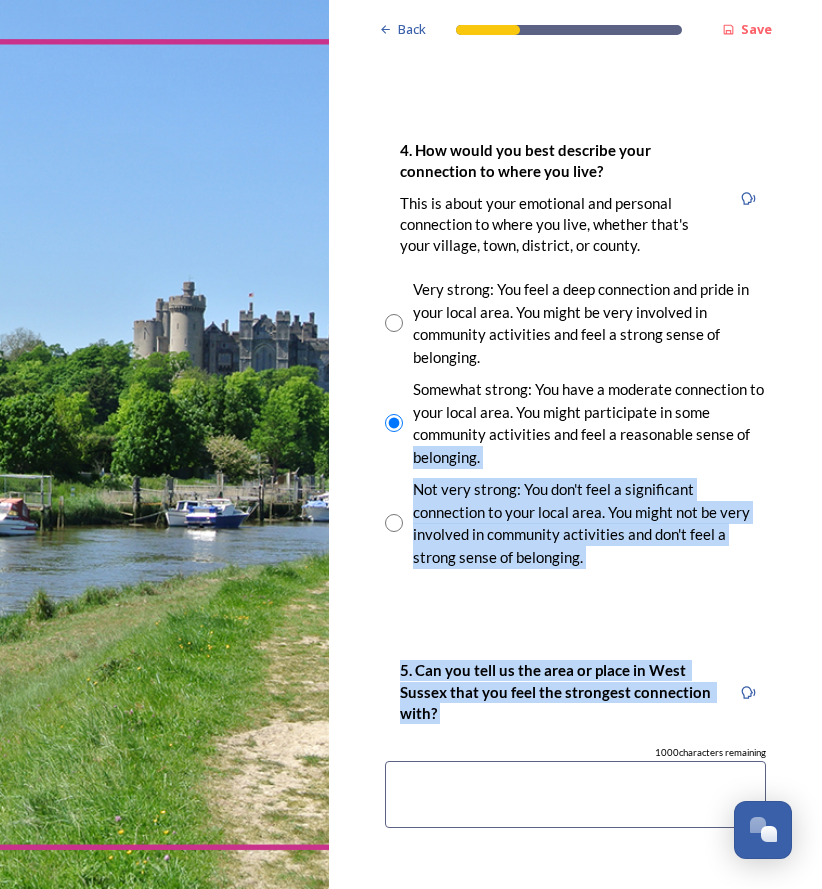 drag, startPoint x: 805, startPoint y: 453, endPoint x: 816, endPoint y: 686, distance: 233.2595 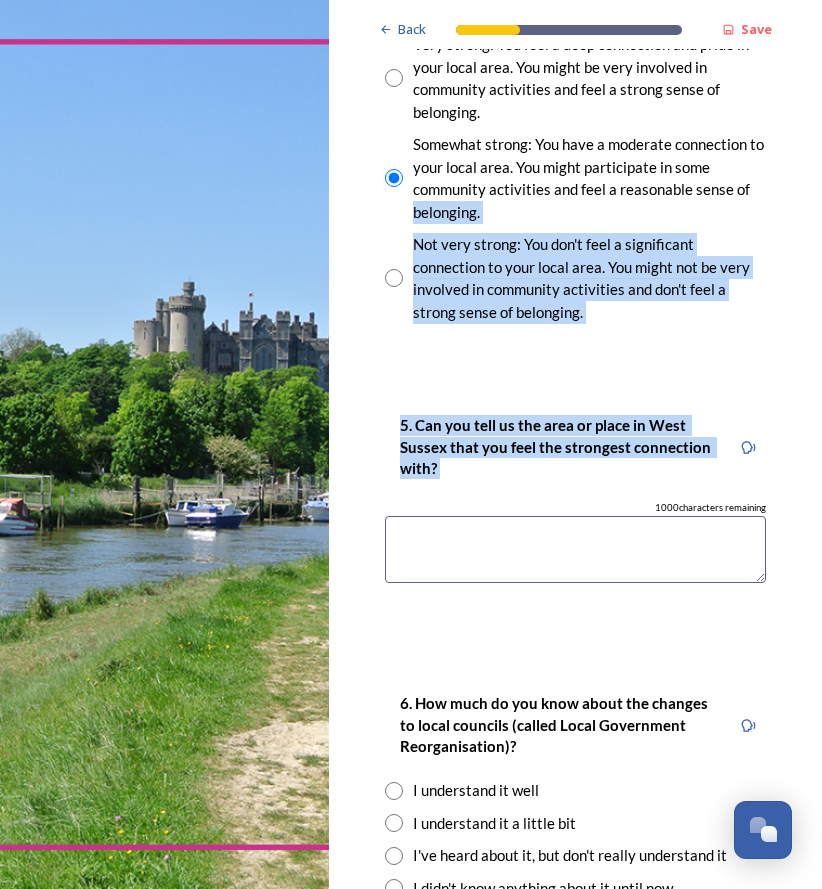 scroll, scrollTop: 1832, scrollLeft: 0, axis: vertical 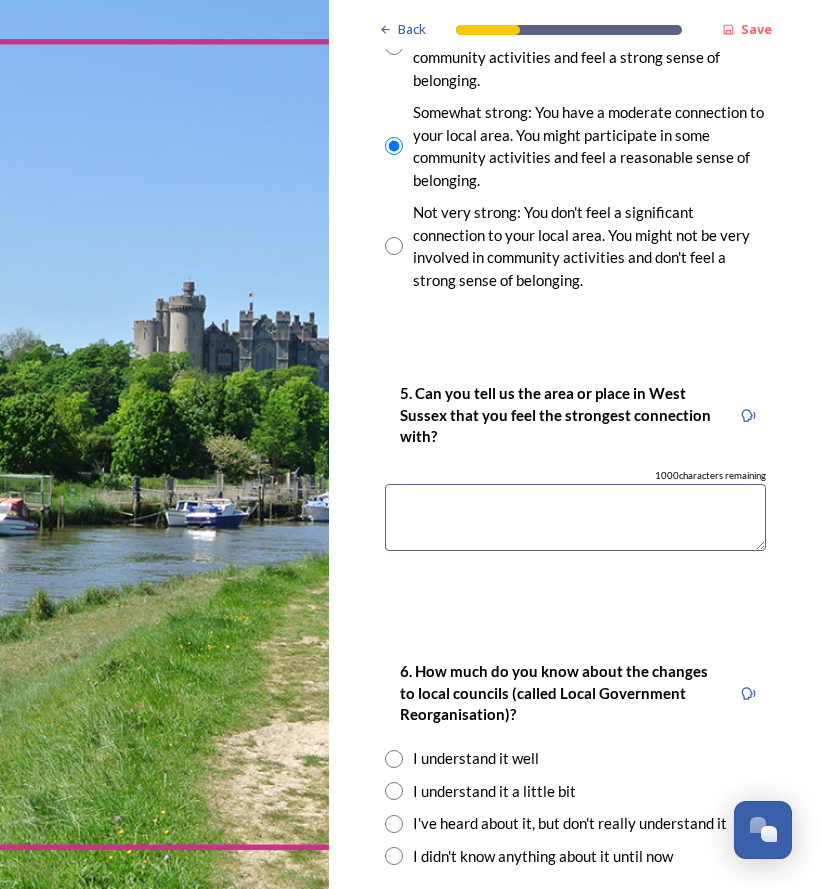 click at bounding box center (575, 517) 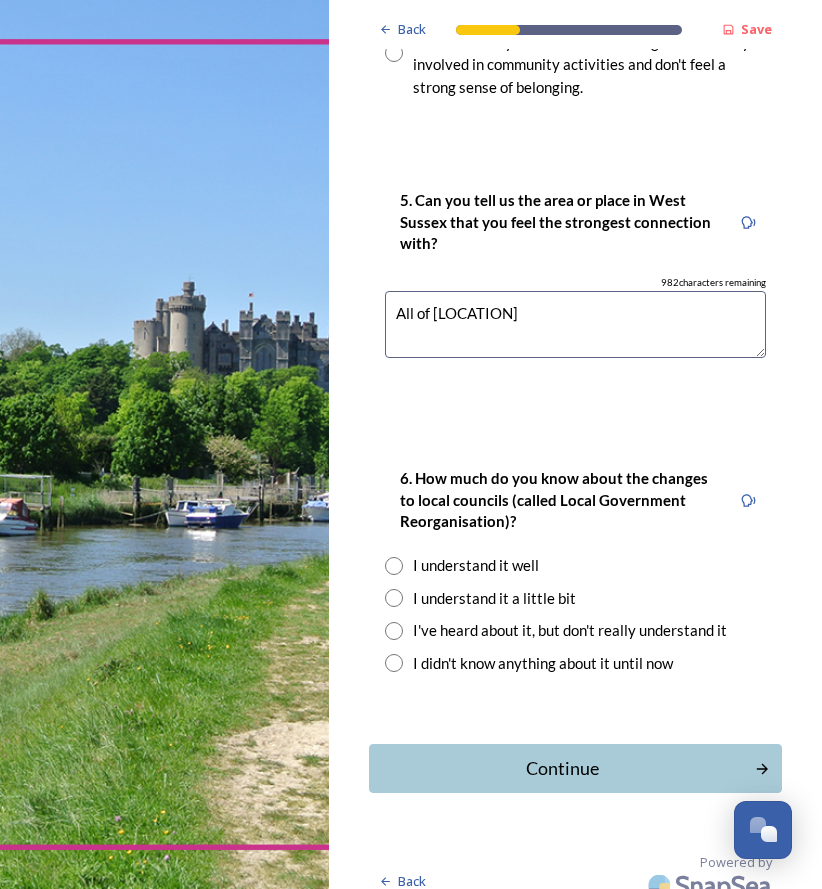 scroll, scrollTop: 2031, scrollLeft: 0, axis: vertical 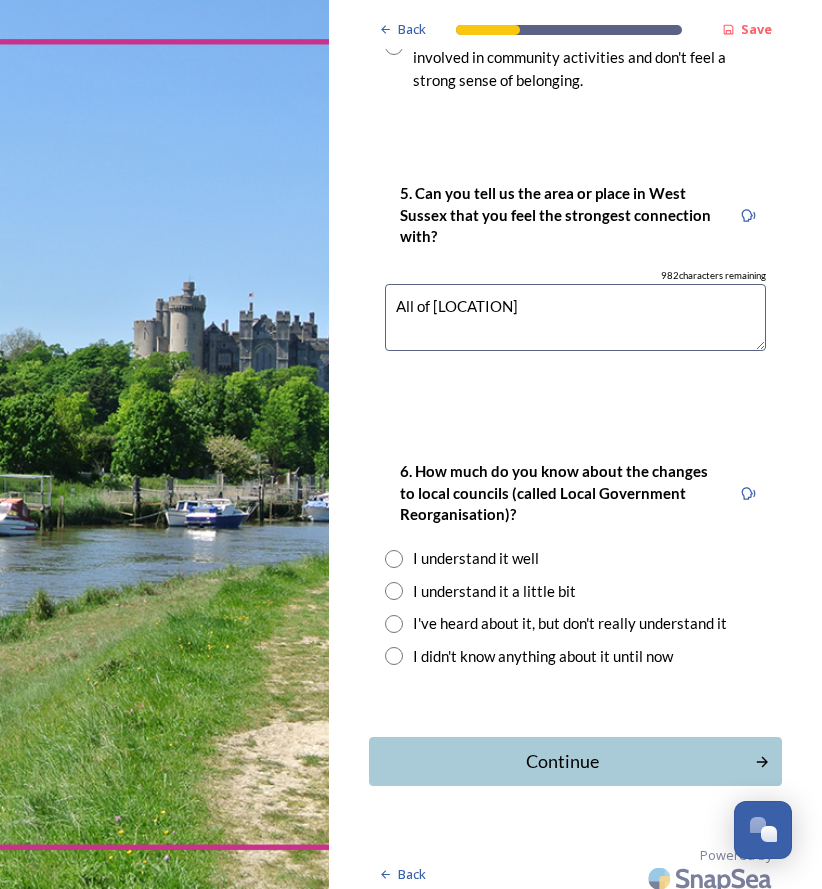 type on "All of [LOCATION]" 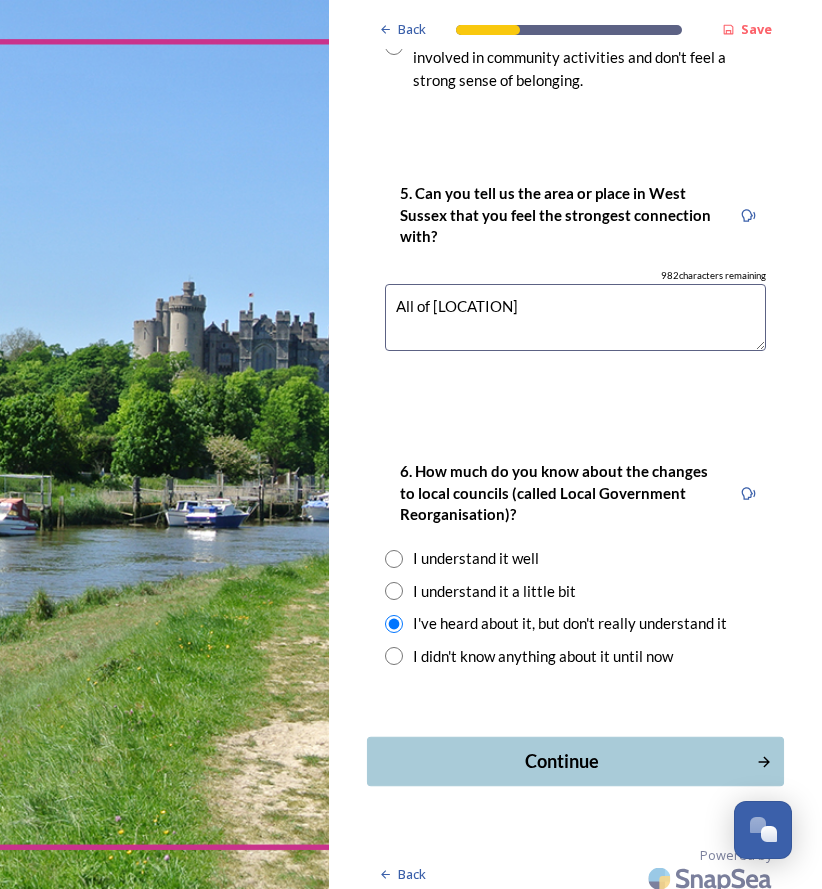 click on "Continue" at bounding box center [562, 761] 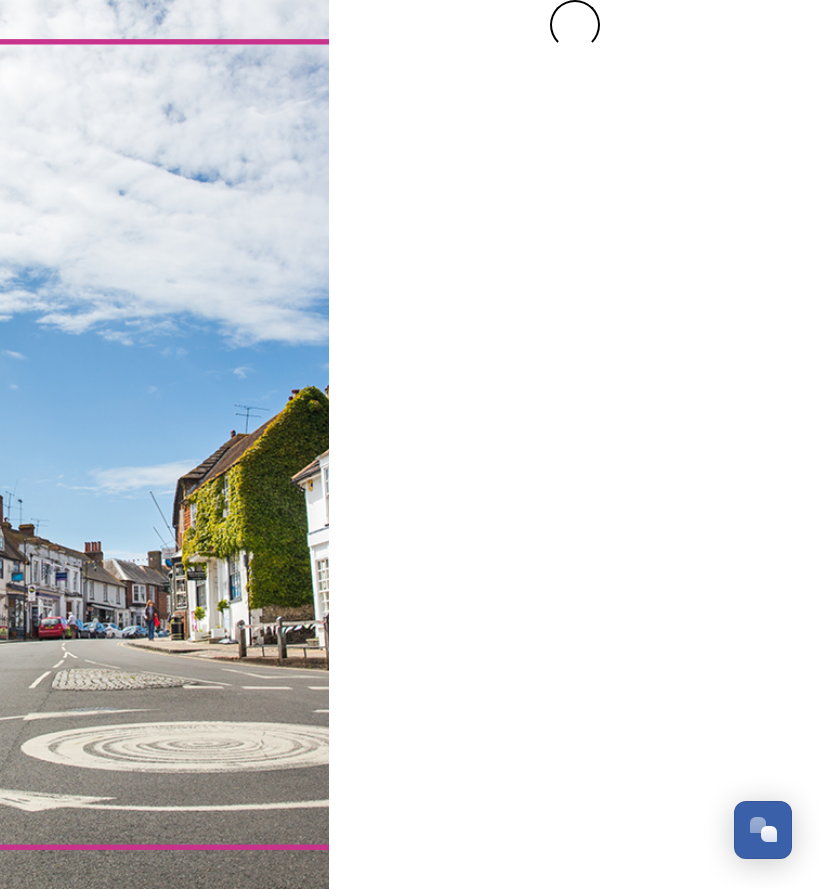 scroll, scrollTop: 0, scrollLeft: 0, axis: both 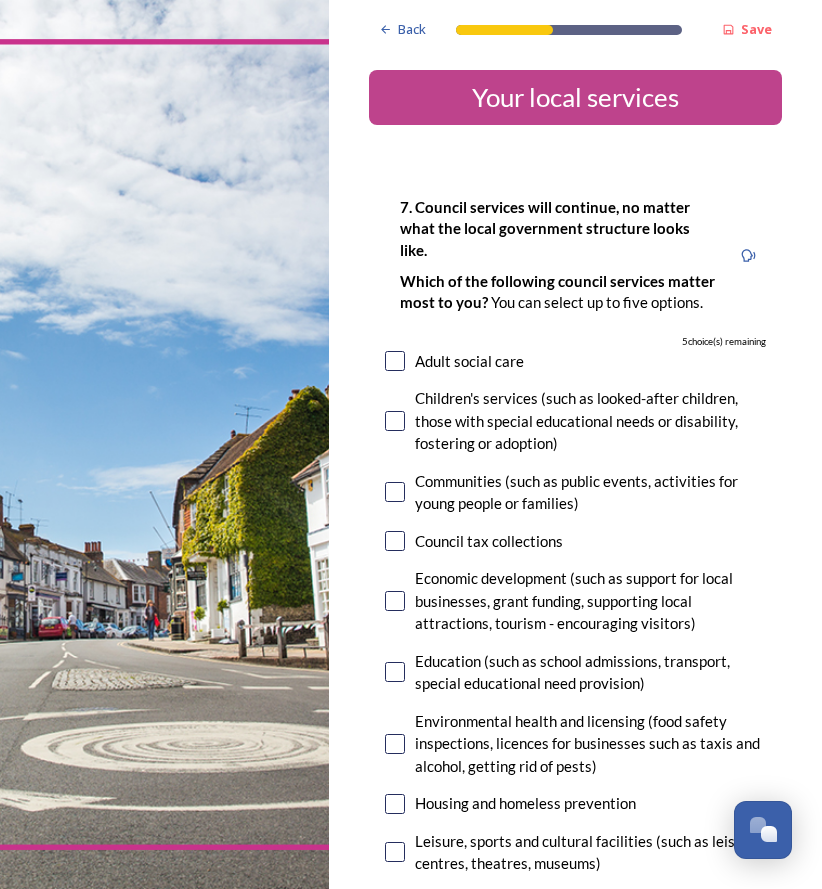 click at bounding box center (395, 852) 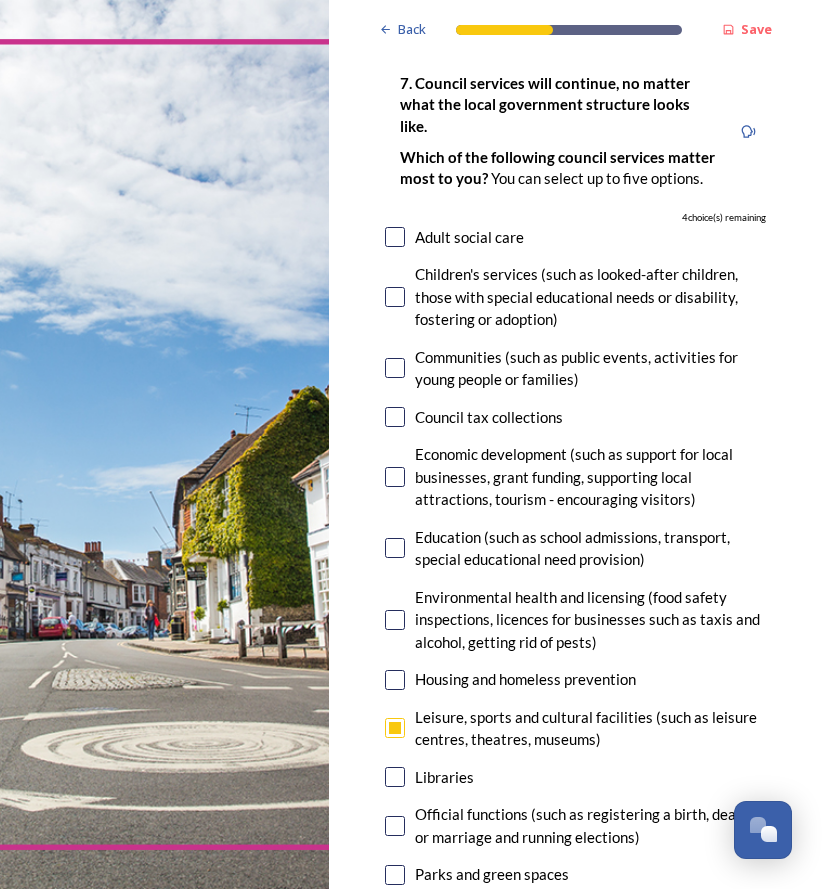 scroll, scrollTop: 132, scrollLeft: 0, axis: vertical 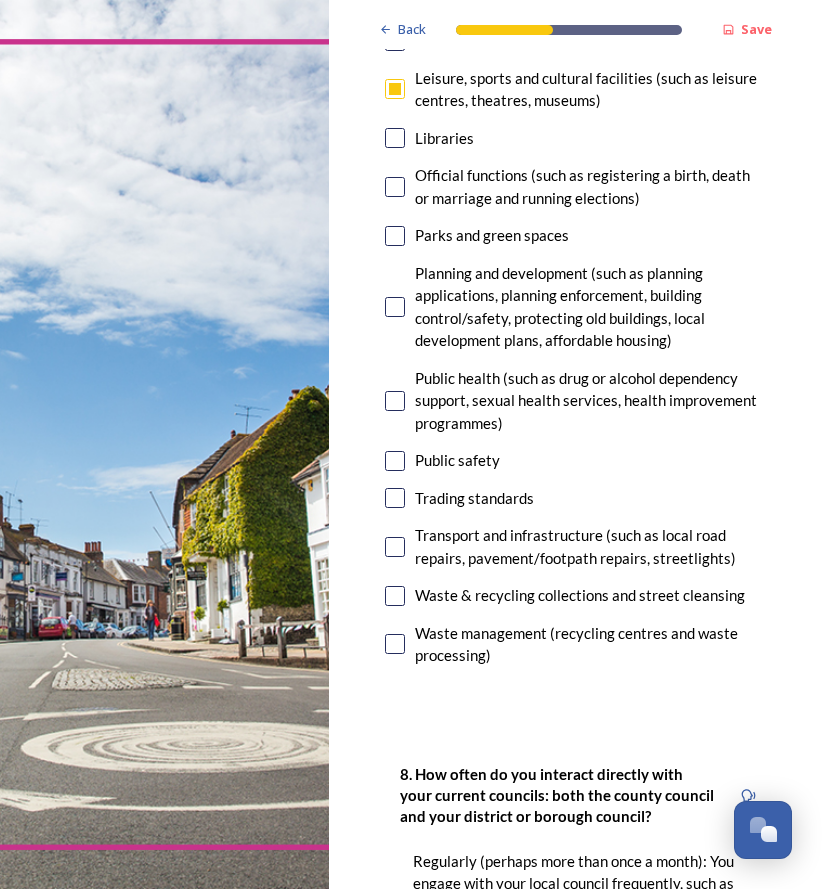 click at bounding box center (395, 644) 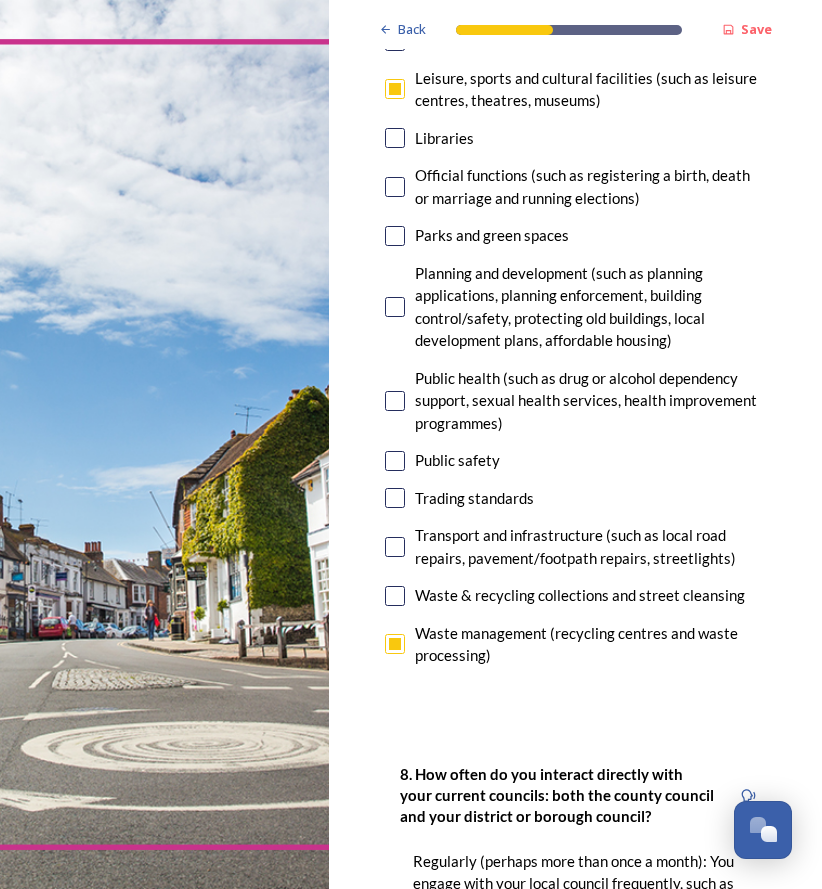 click at bounding box center (395, 236) 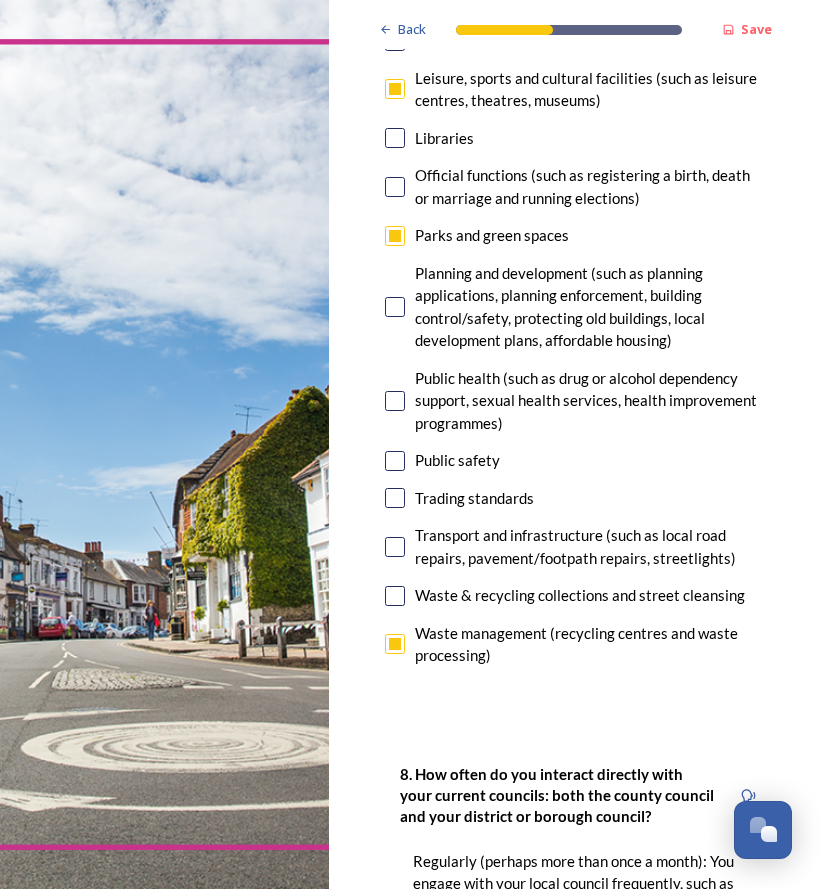 click at bounding box center (395, 547) 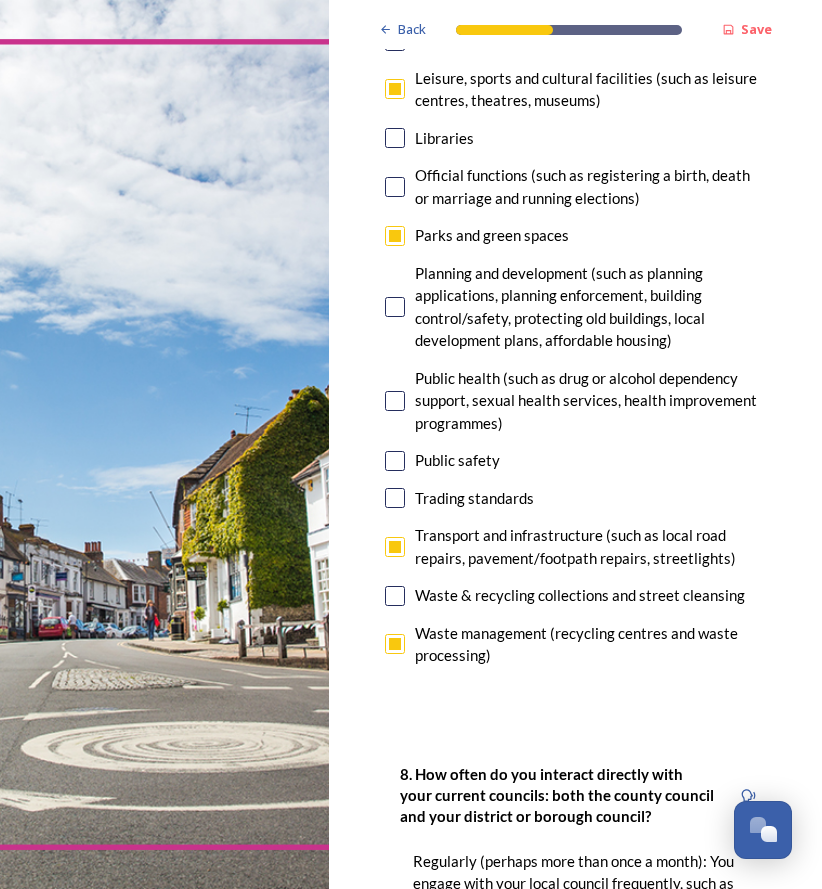 click at bounding box center [395, 596] 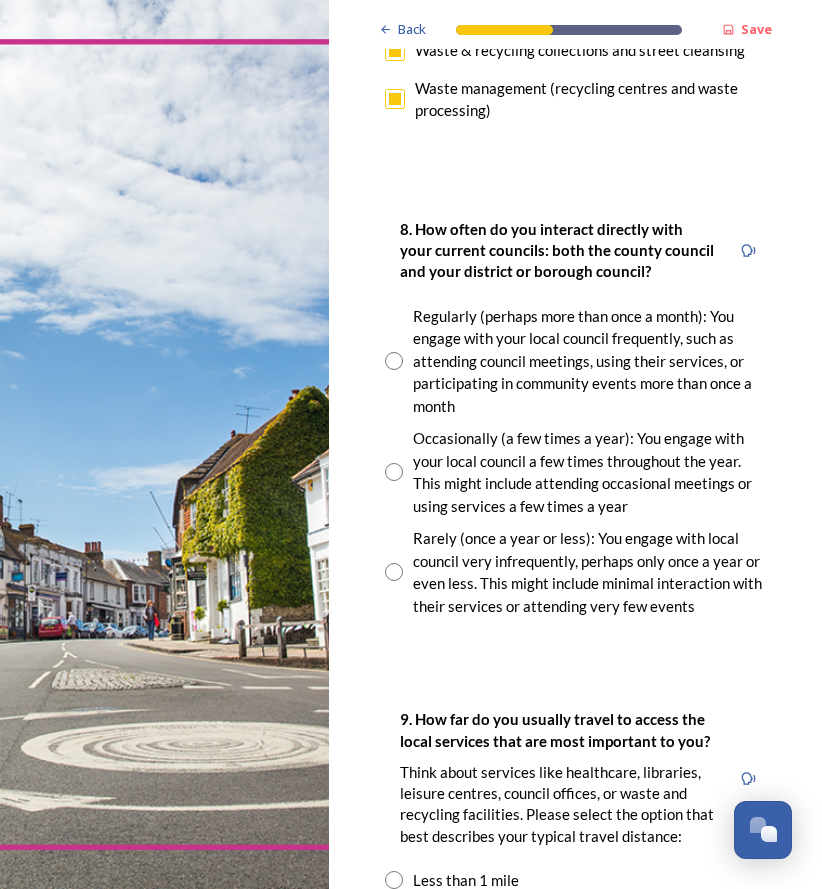 scroll, scrollTop: 1421, scrollLeft: 0, axis: vertical 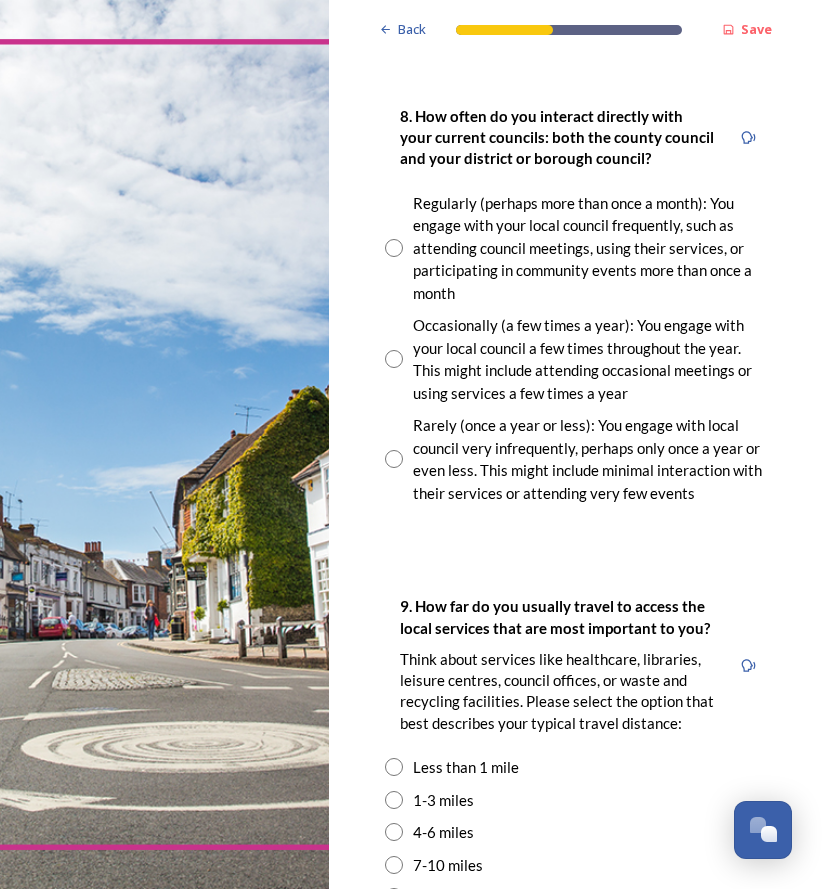 click at bounding box center [394, 459] 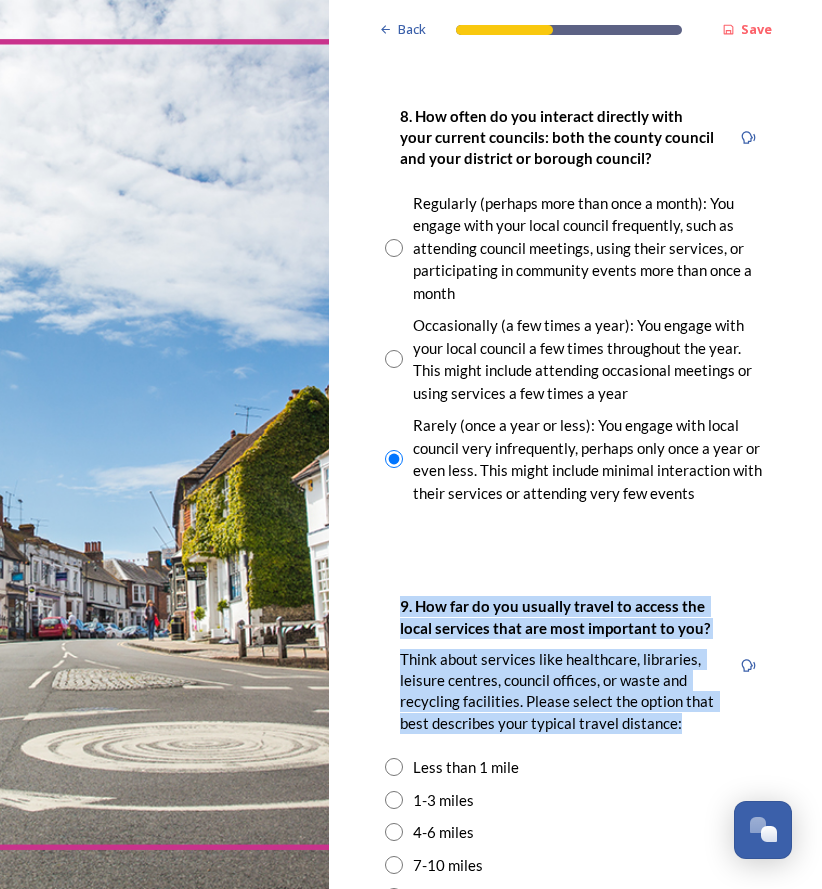 drag, startPoint x: 807, startPoint y: 550, endPoint x: 817, endPoint y: 660, distance: 110.45361 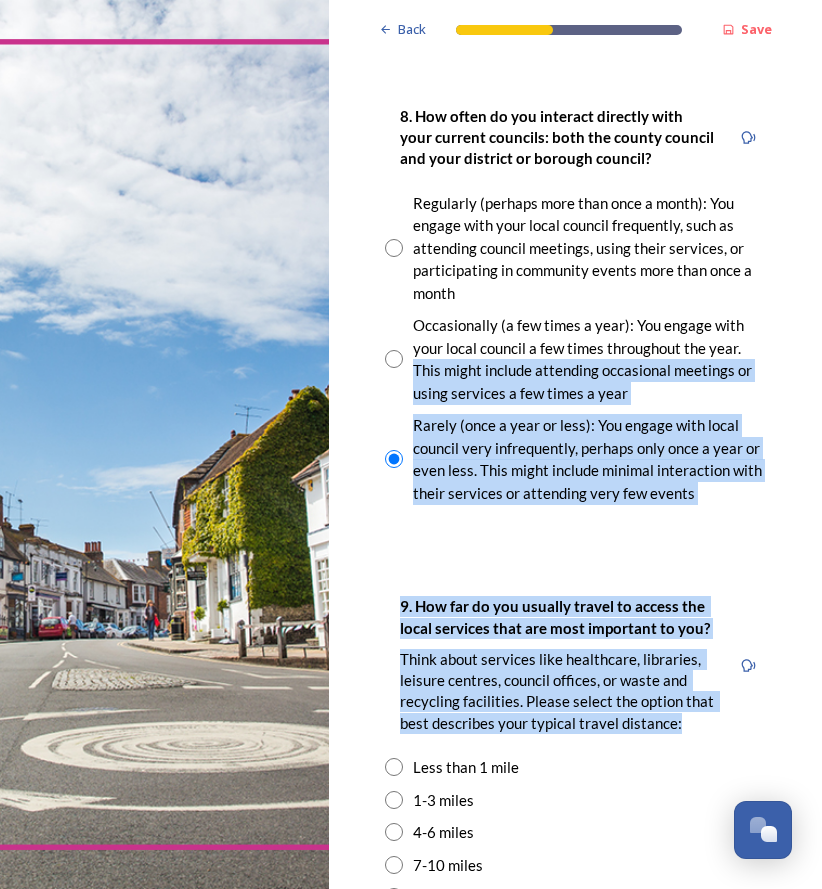 drag, startPoint x: 817, startPoint y: 660, endPoint x: 813, endPoint y: 621, distance: 39.20459 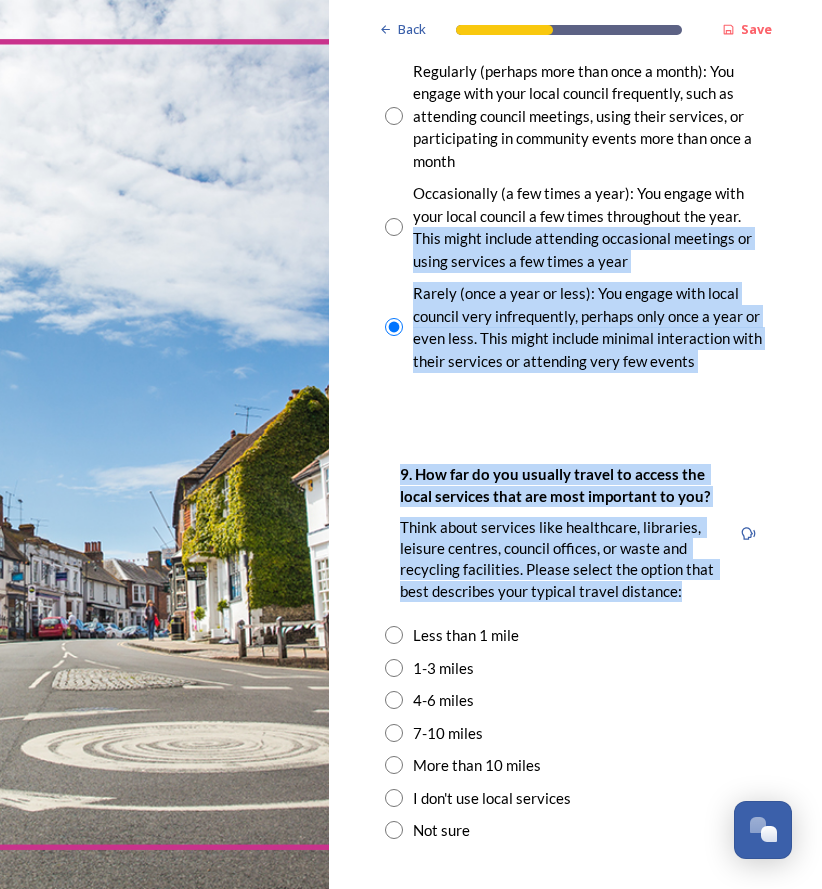 scroll, scrollTop: 1568, scrollLeft: 0, axis: vertical 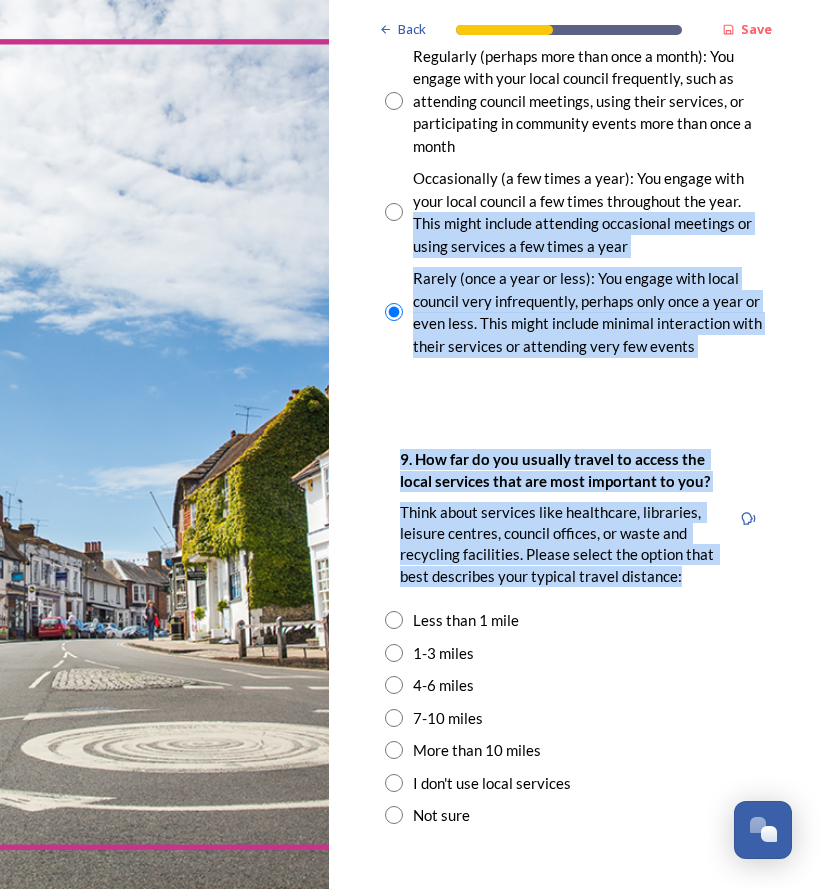 click at bounding box center [394, 718] 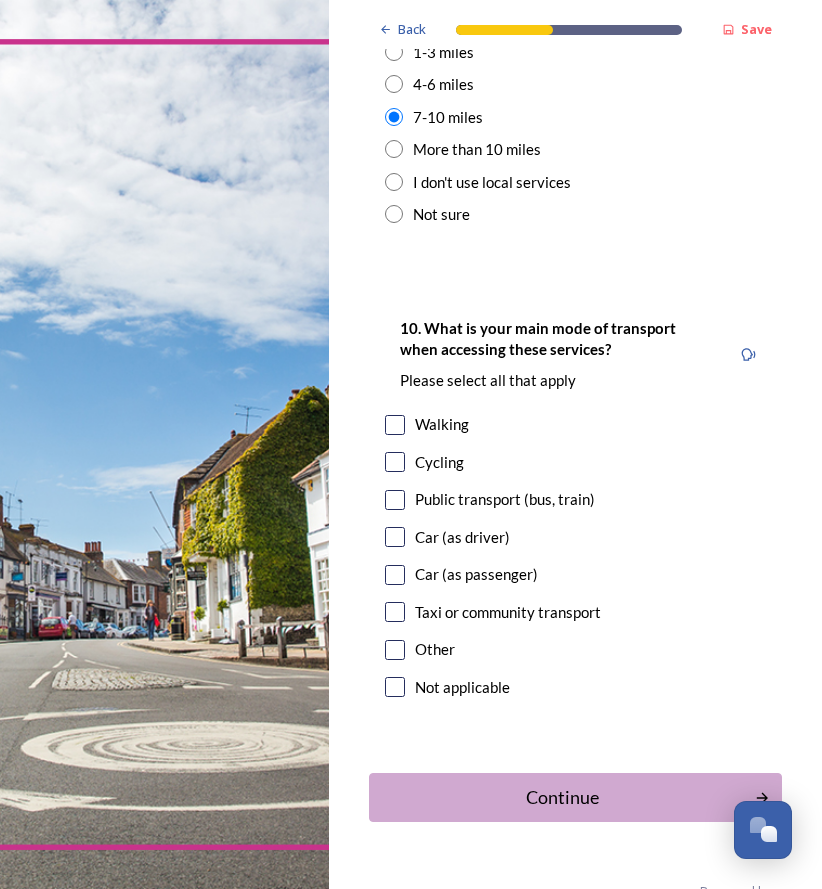 scroll, scrollTop: 2173, scrollLeft: 0, axis: vertical 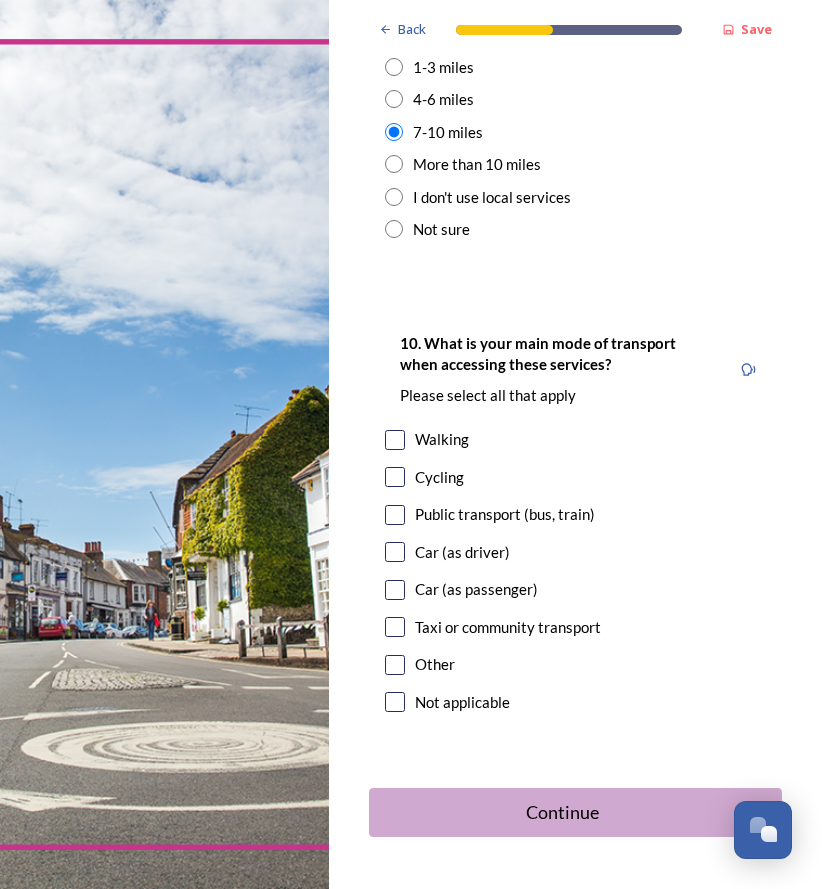click at bounding box center [395, 440] 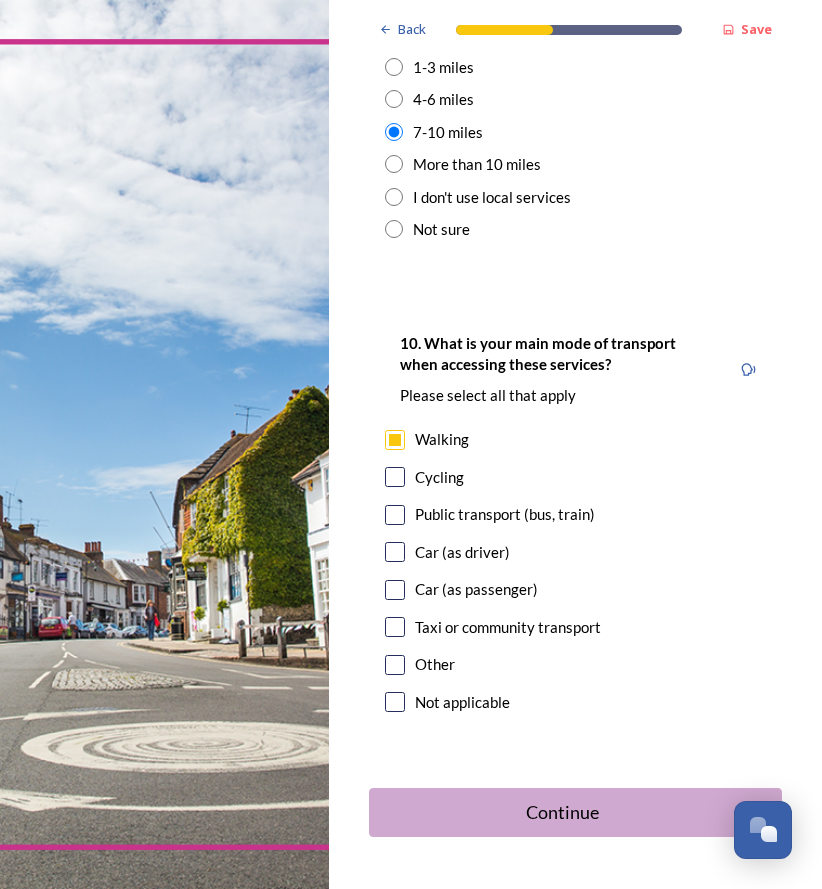 click at bounding box center [395, 477] 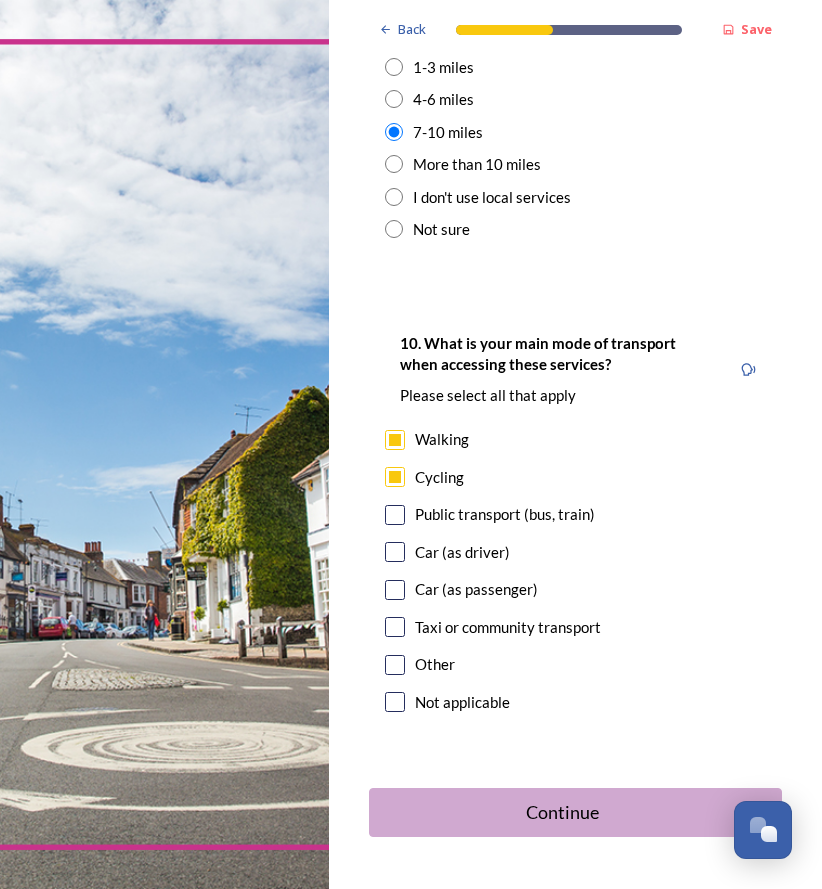 click at bounding box center (395, 515) 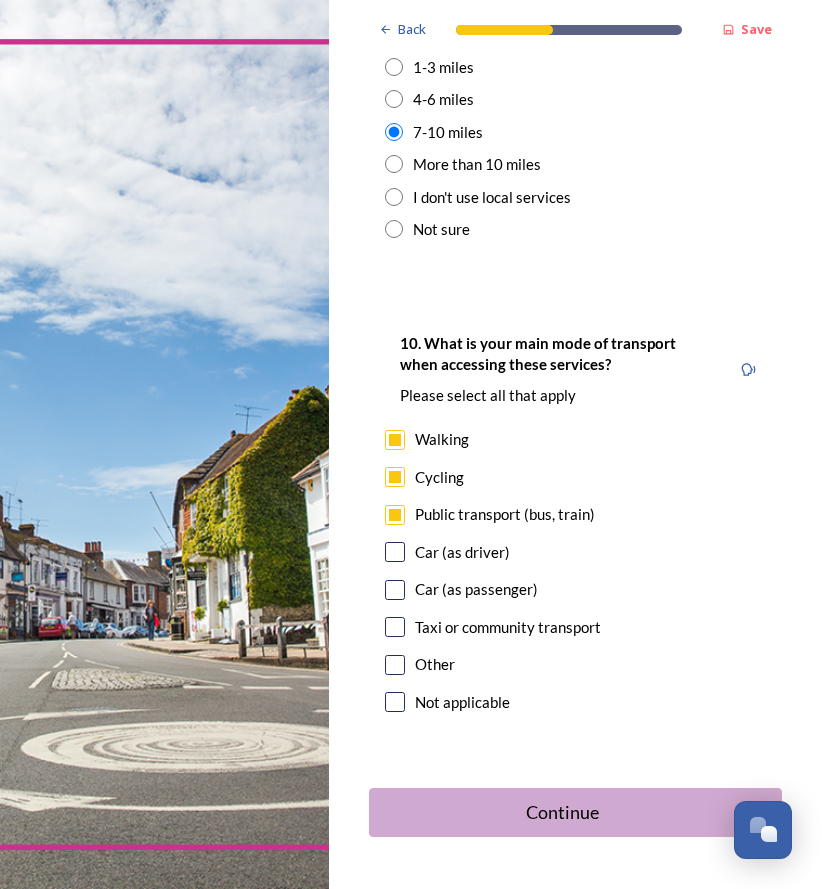 click at bounding box center [395, 552] 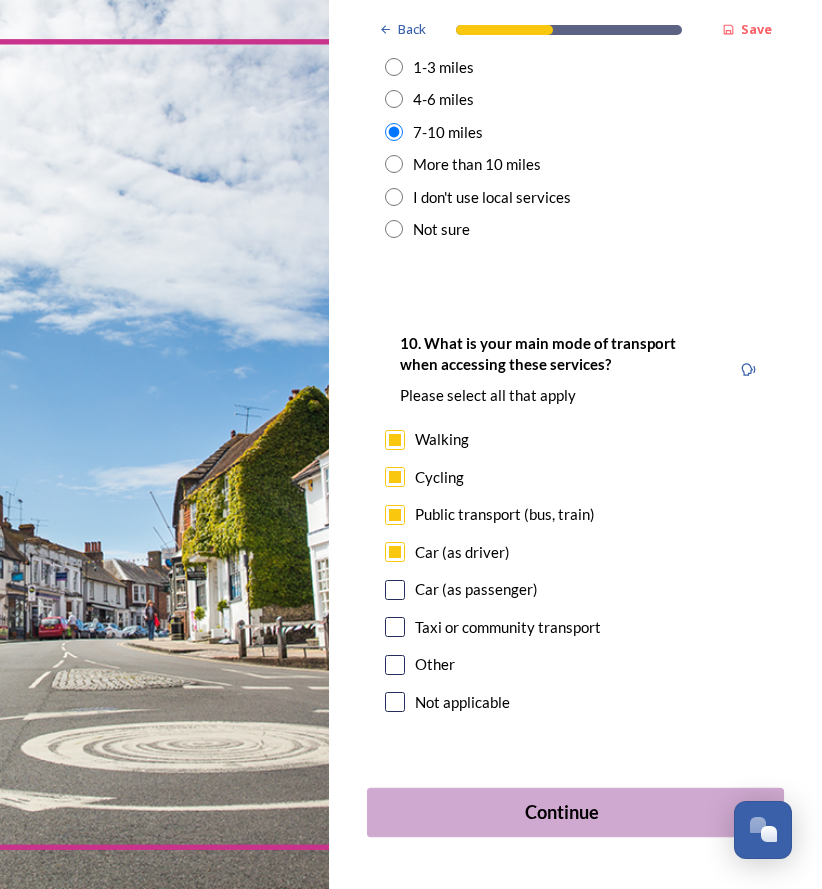 click on "Continue" at bounding box center [562, 812] 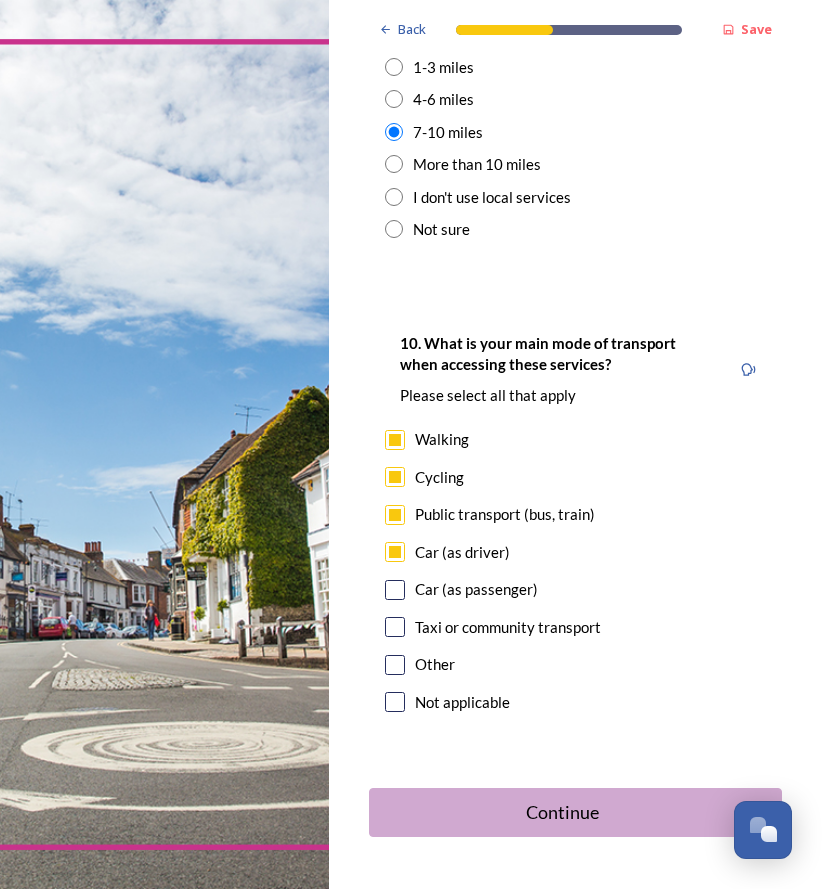 scroll, scrollTop: 0, scrollLeft: 0, axis: both 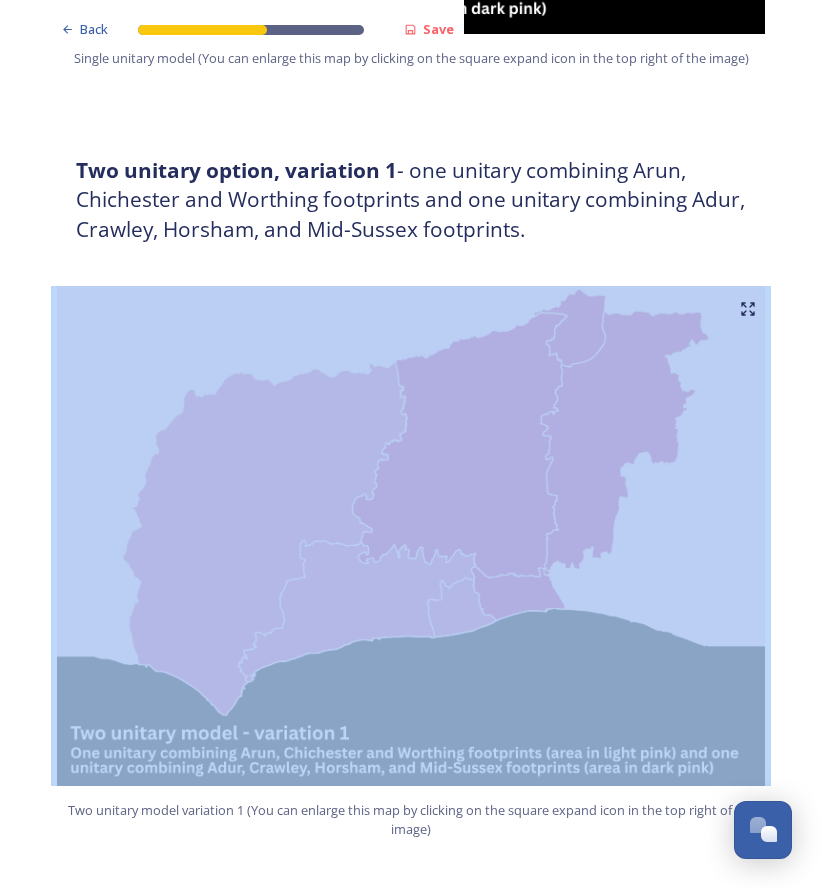 drag, startPoint x: 806, startPoint y: 257, endPoint x: 813, endPoint y: 295, distance: 38.63936 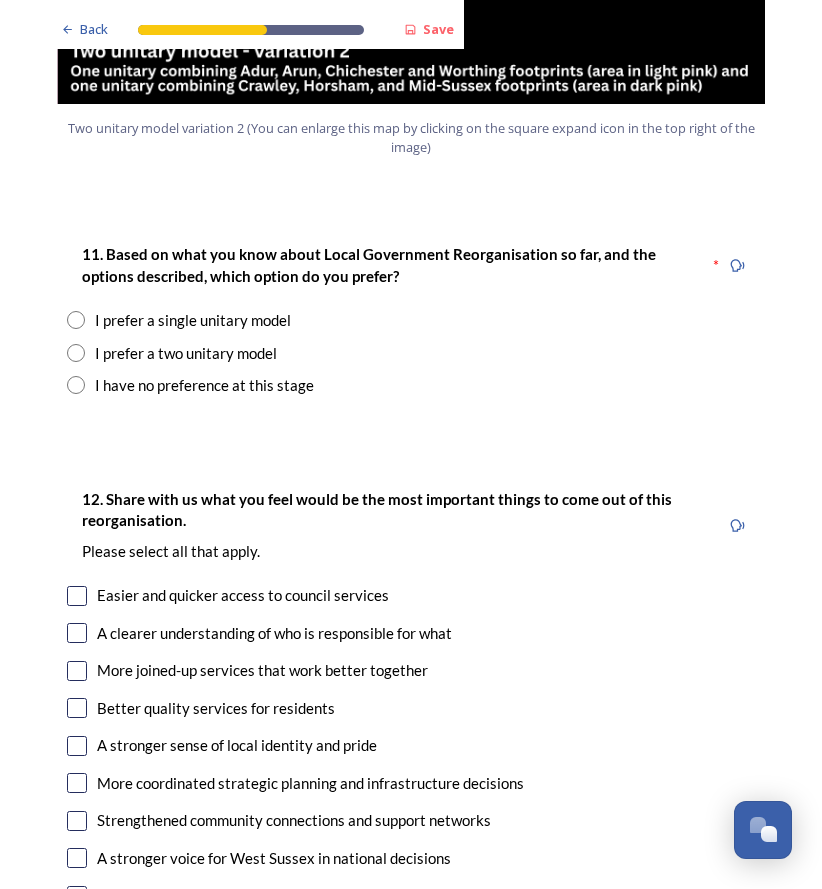 scroll, scrollTop: 2503, scrollLeft: 0, axis: vertical 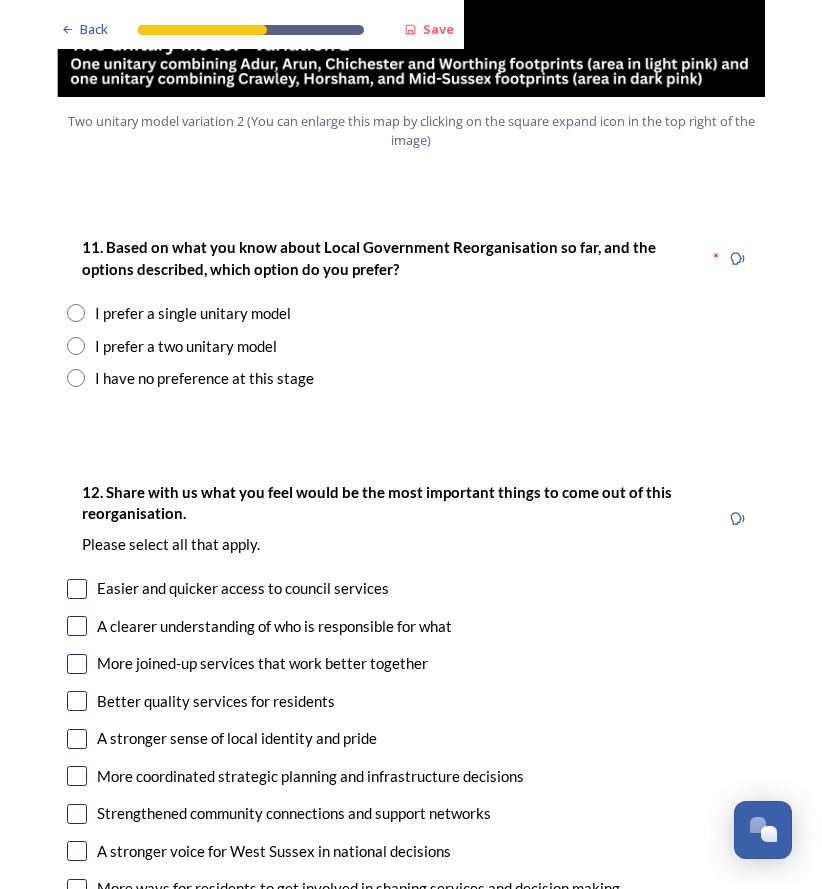 click at bounding box center (76, 378) 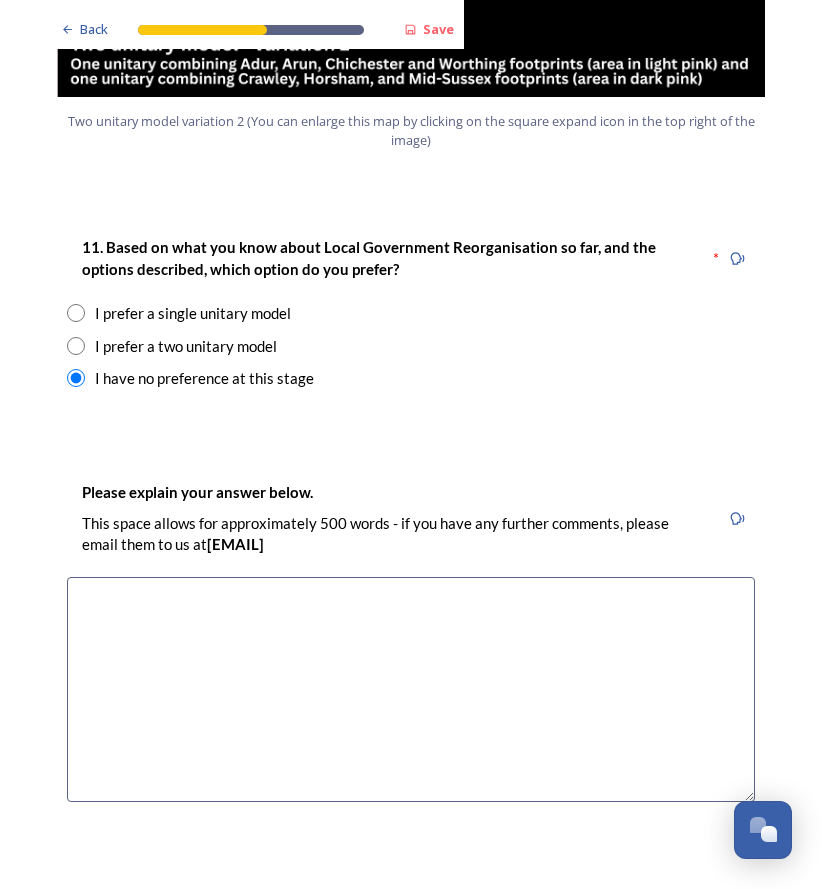 click at bounding box center [411, 689] 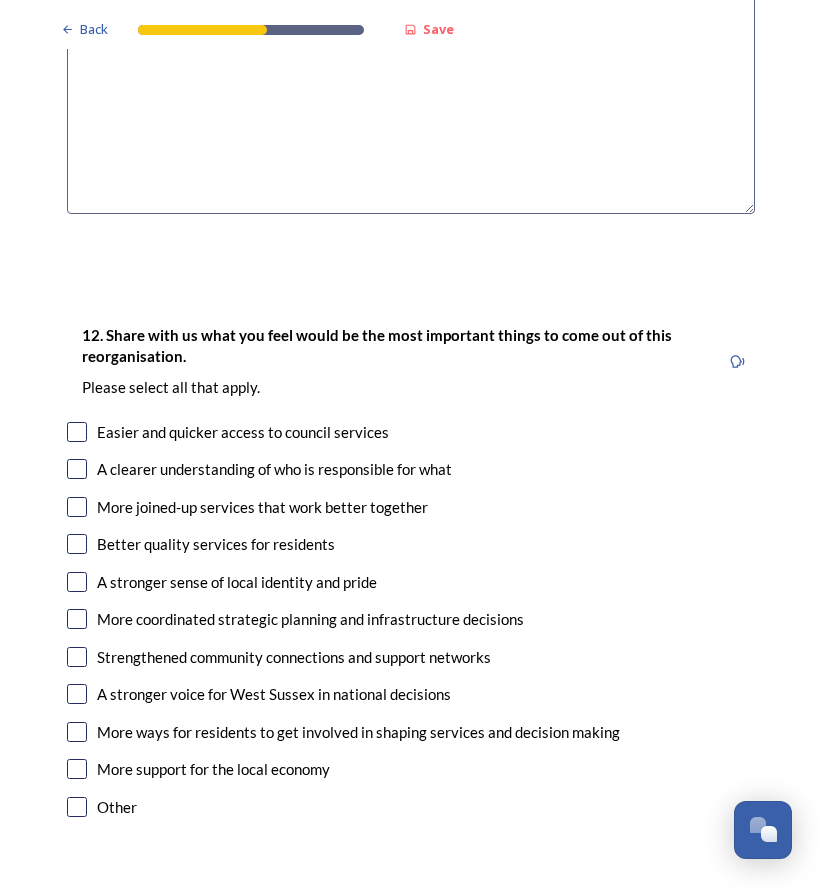 scroll, scrollTop: 3154, scrollLeft: 0, axis: vertical 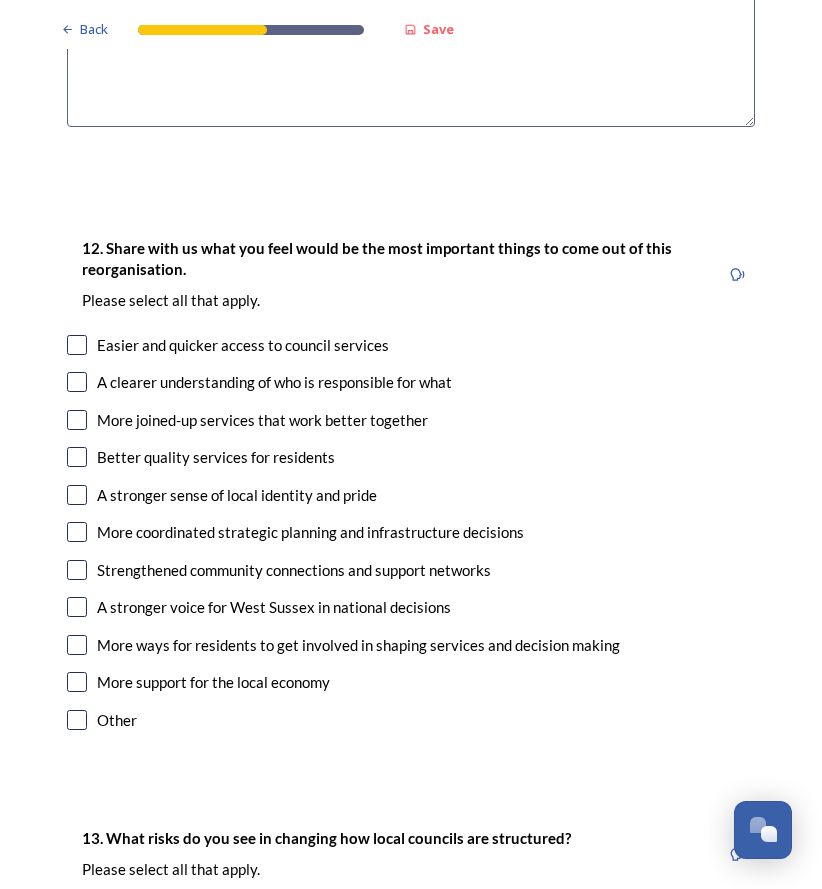type on "I think it is better under the current system" 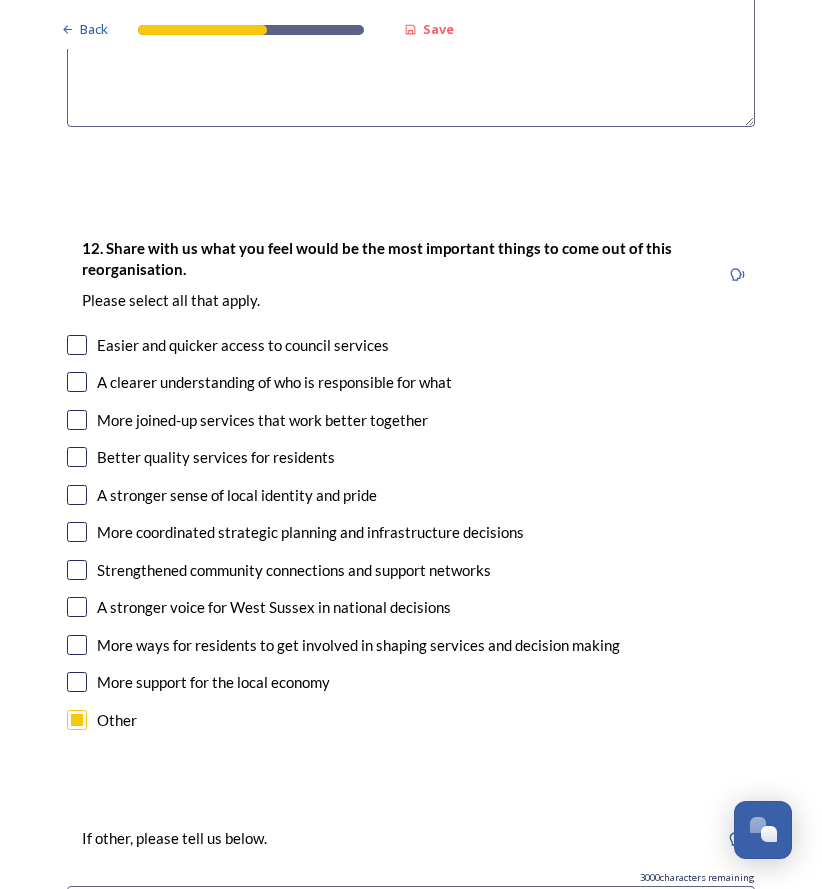 drag, startPoint x: 153, startPoint y: 711, endPoint x: 135, endPoint y: 729, distance: 25.455845 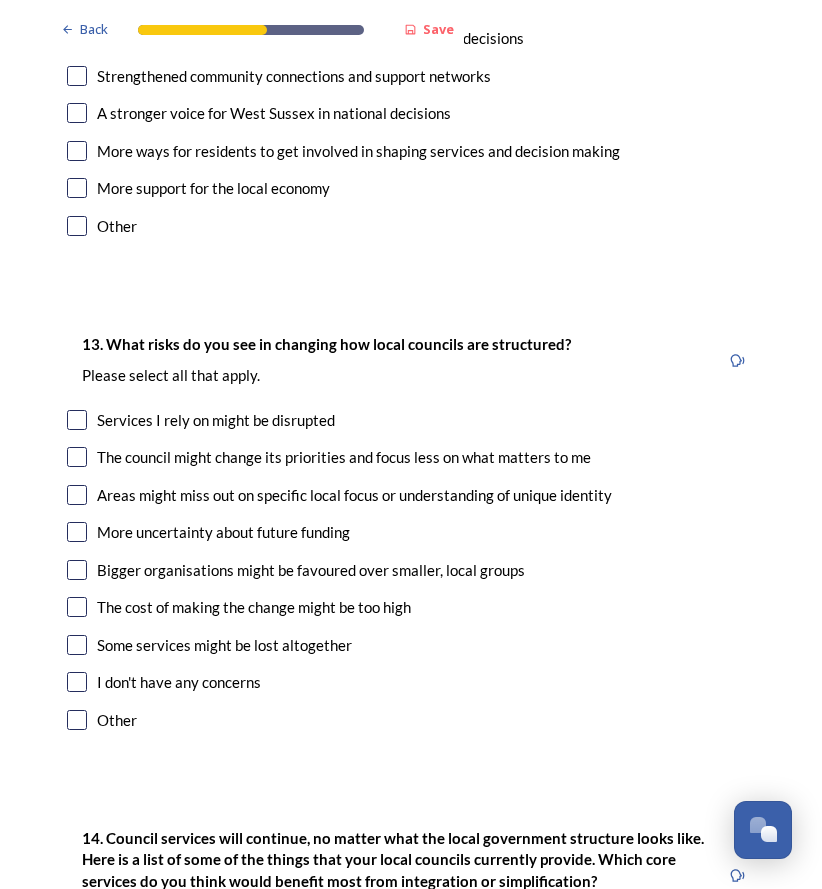 scroll, scrollTop: 3688, scrollLeft: 0, axis: vertical 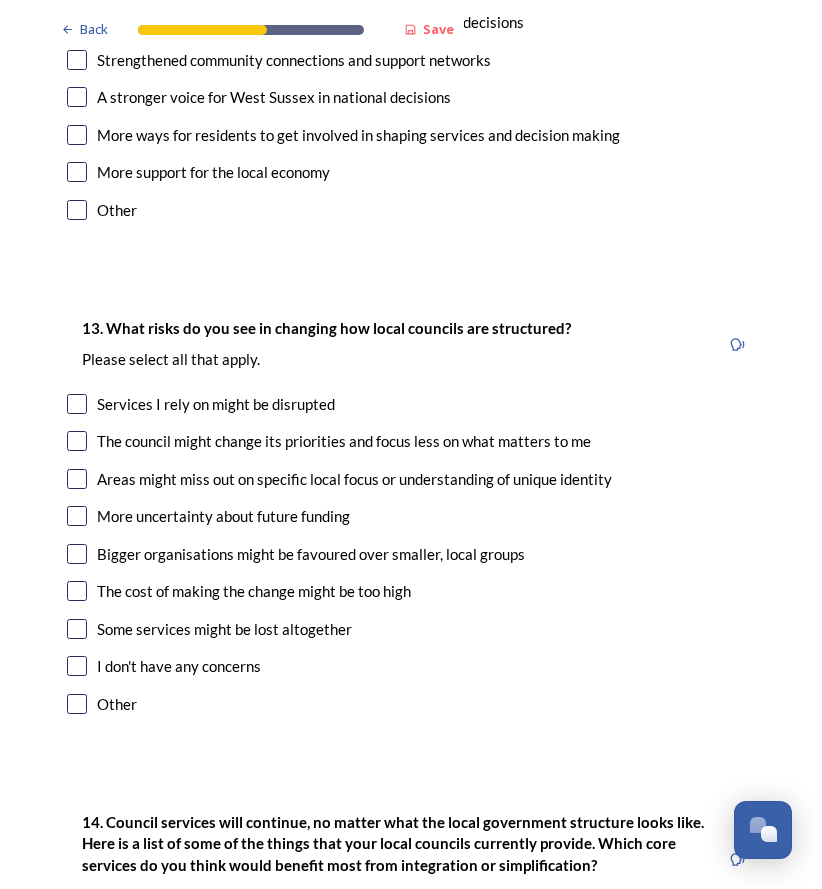 click at bounding box center [77, 404] 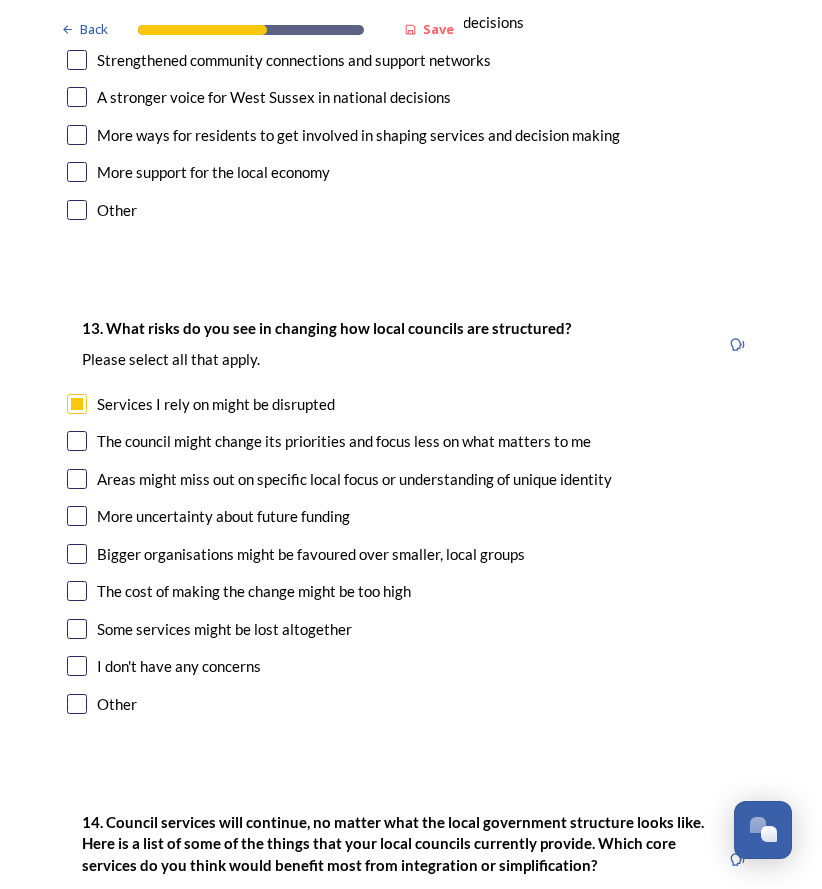 click at bounding box center (77, 441) 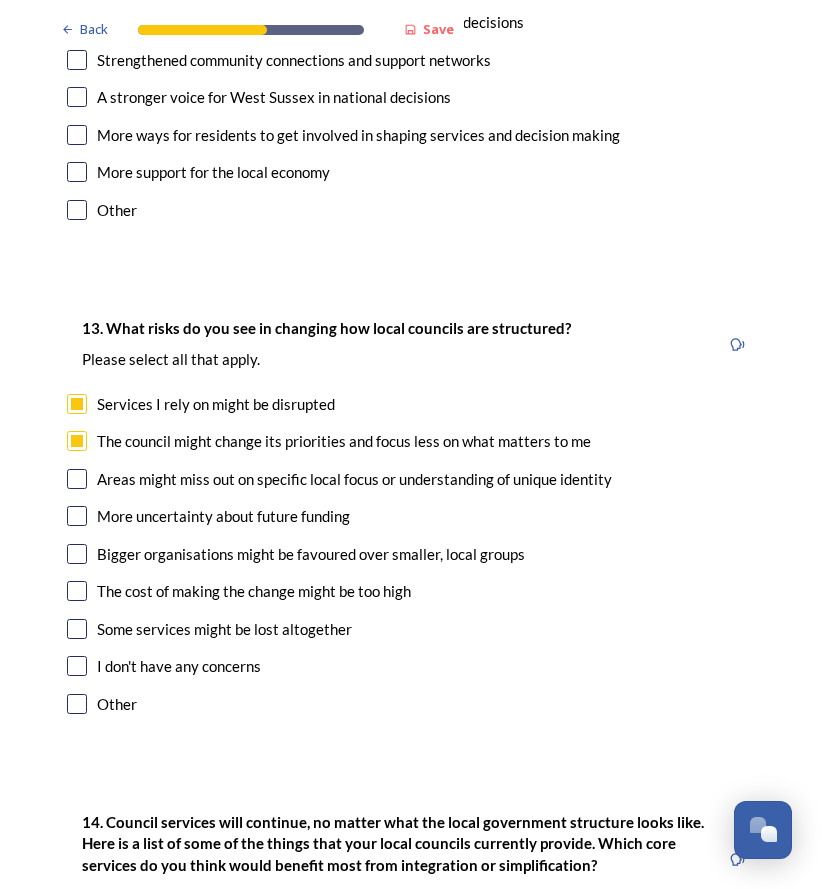 click at bounding box center [77, 479] 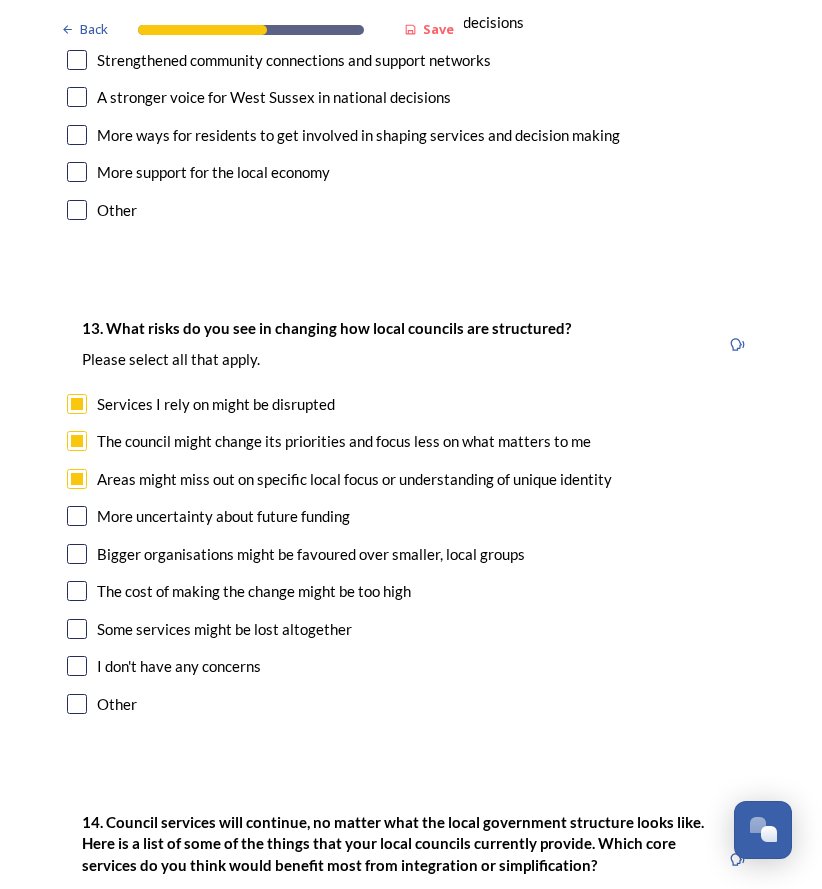 click at bounding box center [77, 516] 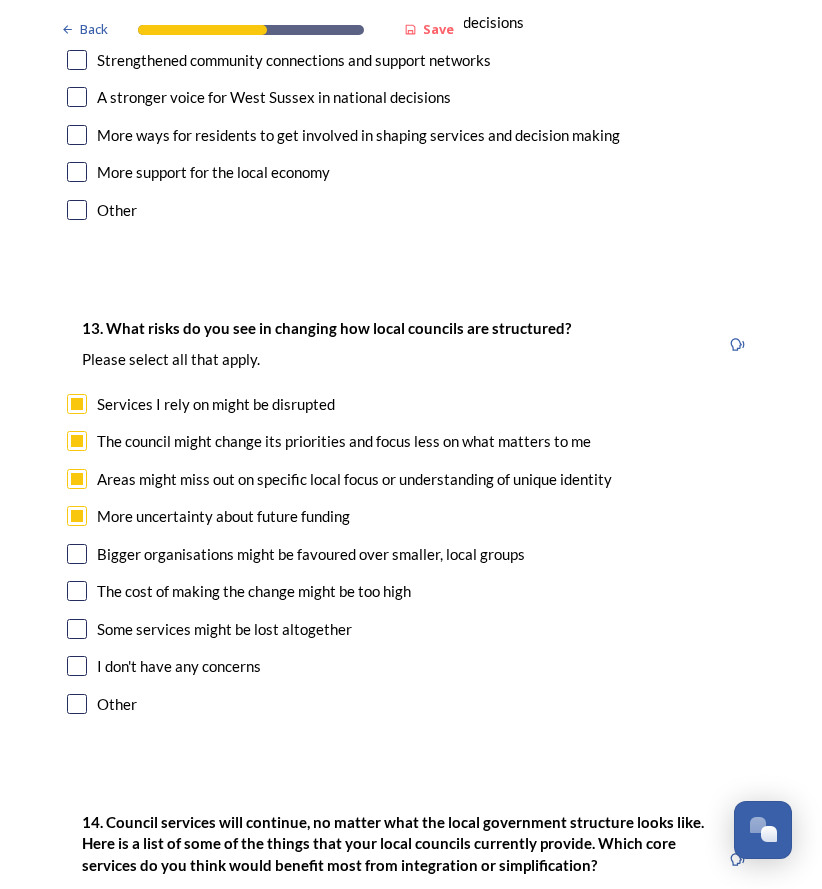click at bounding box center [77, 554] 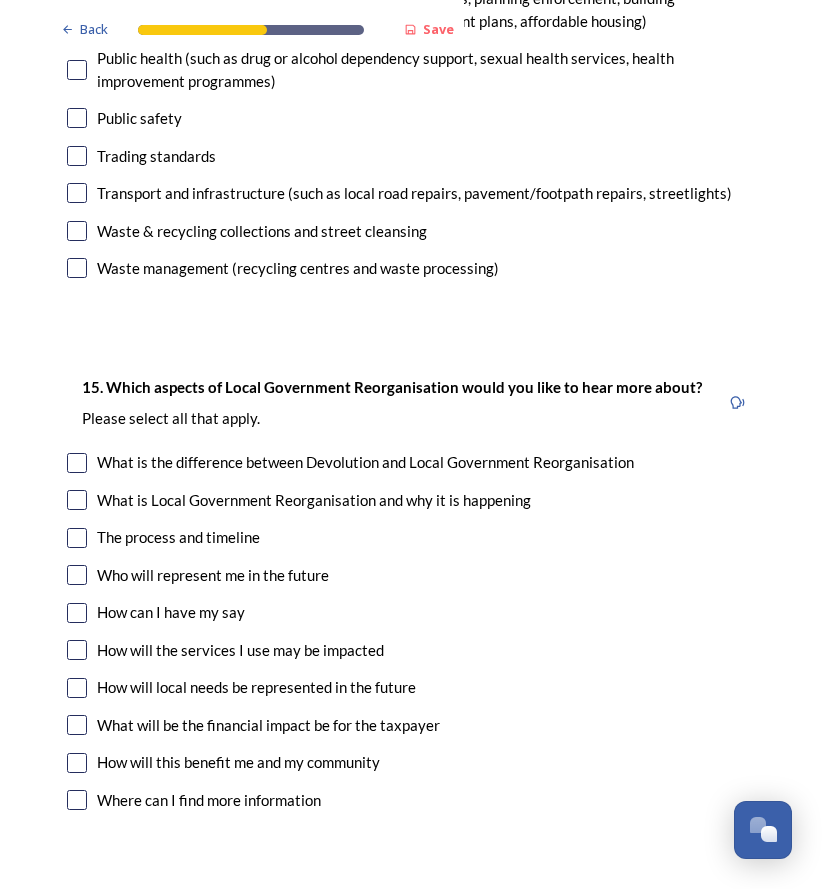 scroll, scrollTop: 5186, scrollLeft: 0, axis: vertical 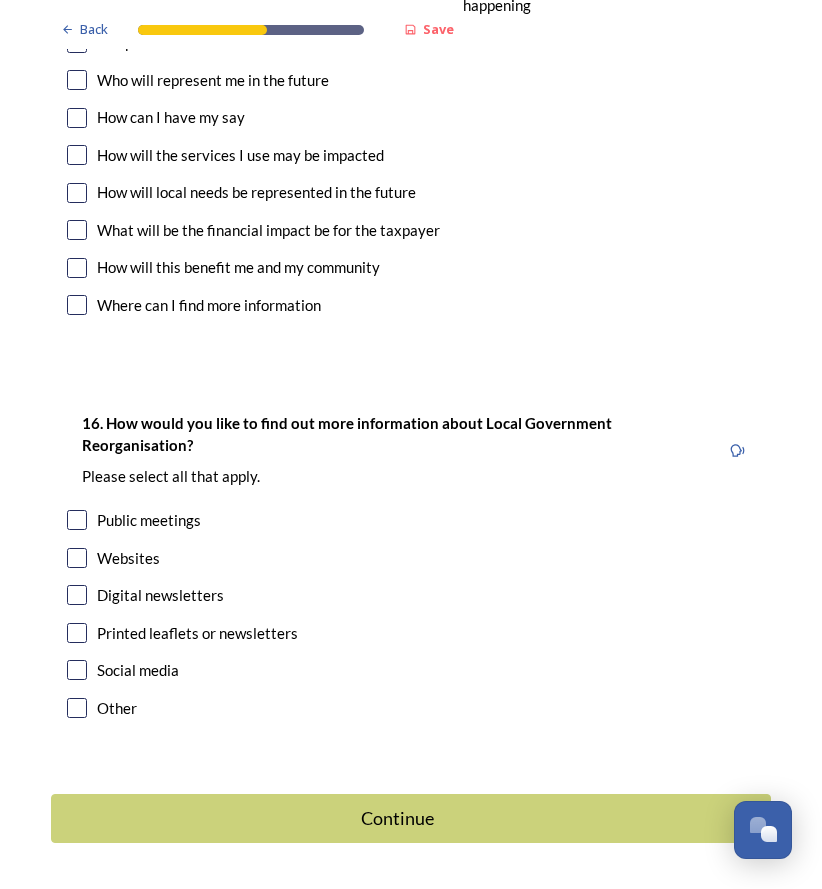 click at bounding box center (77, 633) 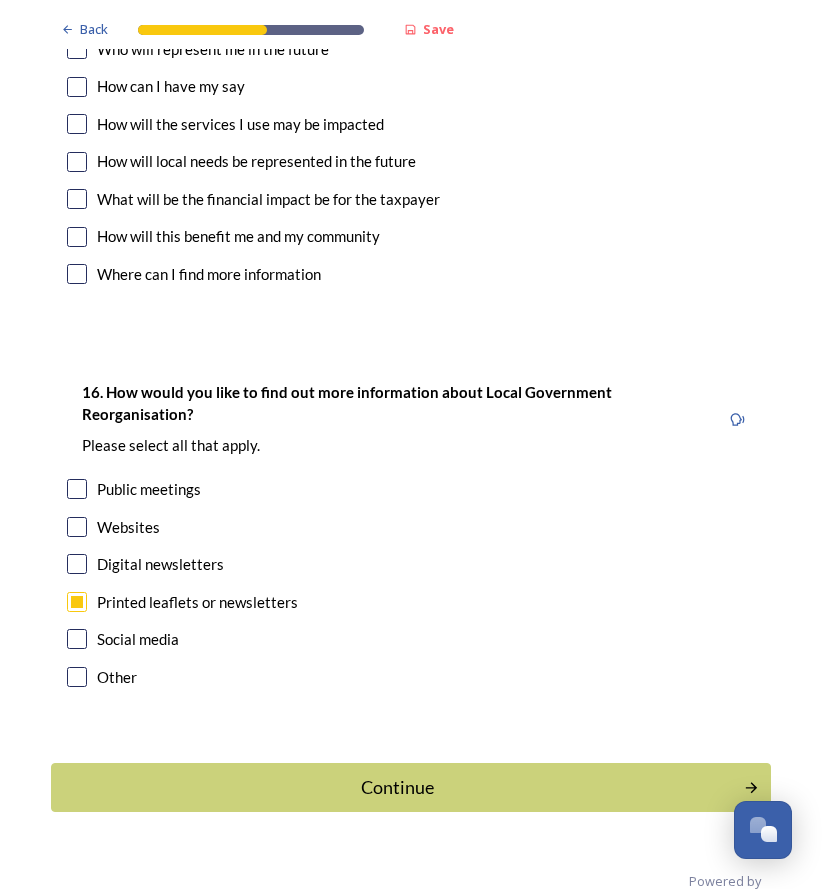 scroll, scrollTop: 5727, scrollLeft: 0, axis: vertical 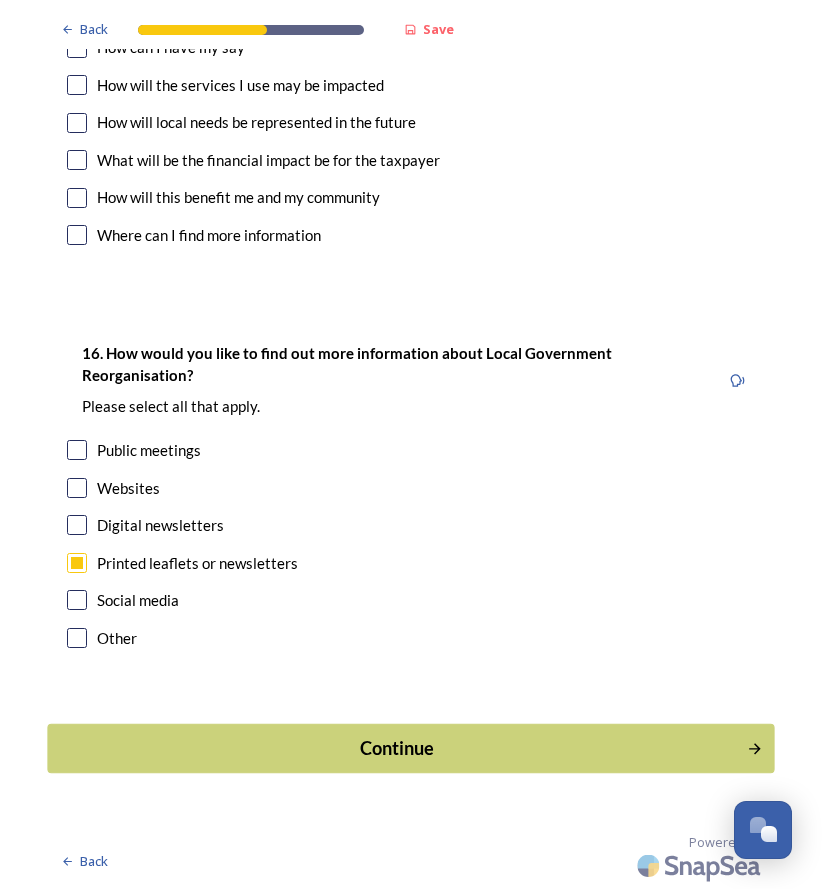 click on "Continue" at bounding box center (397, 748) 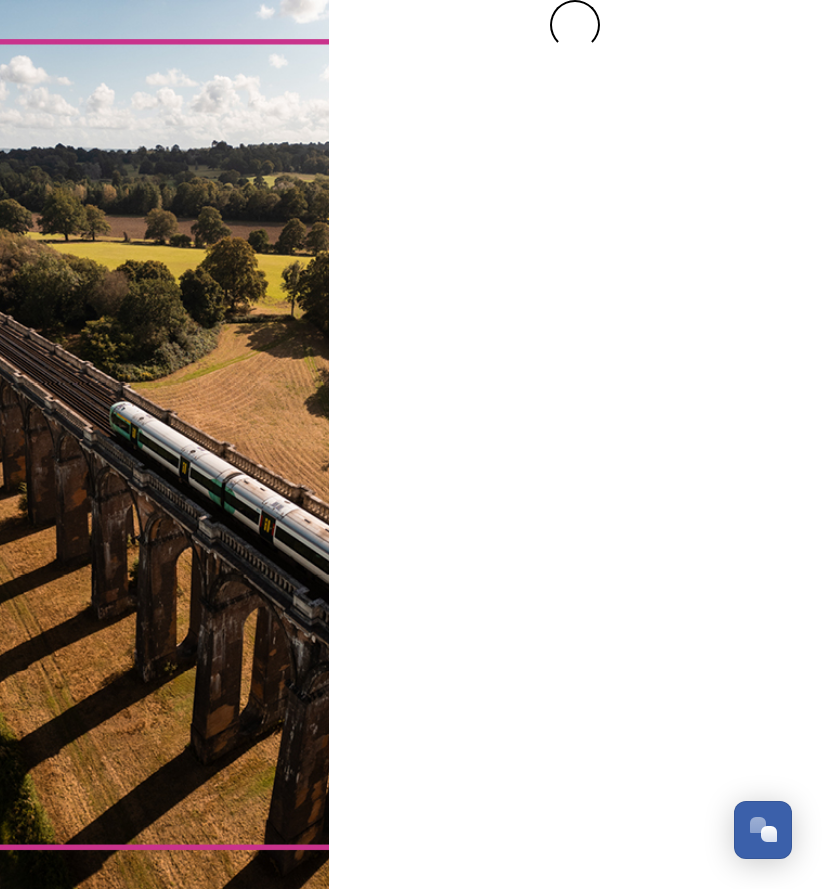 scroll, scrollTop: 0, scrollLeft: 0, axis: both 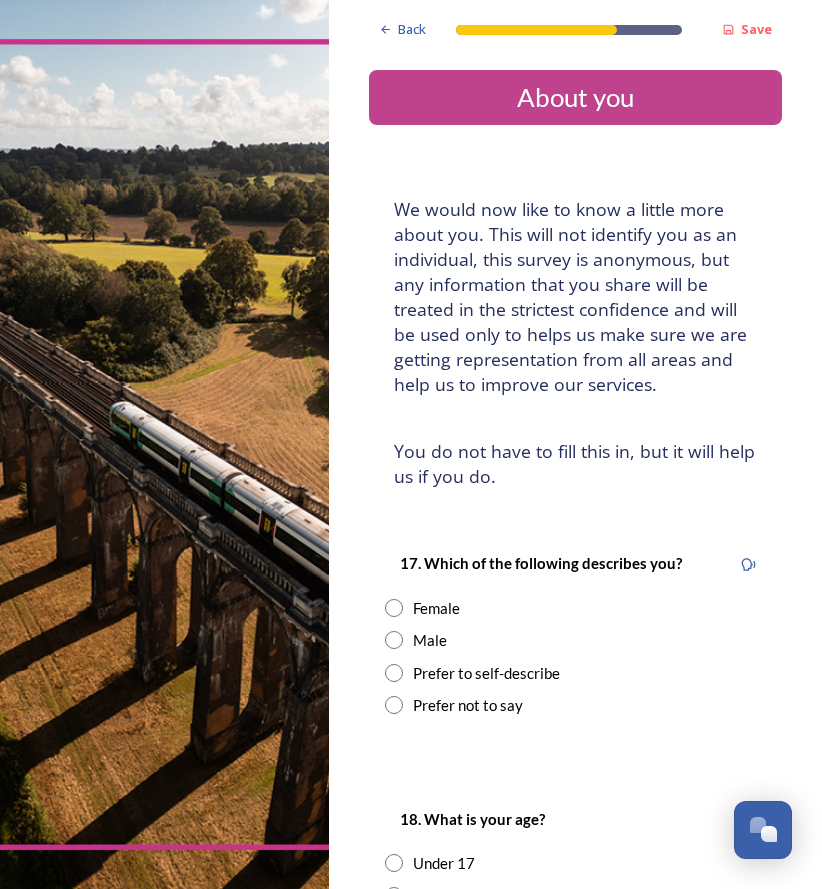 click at bounding box center [394, 640] 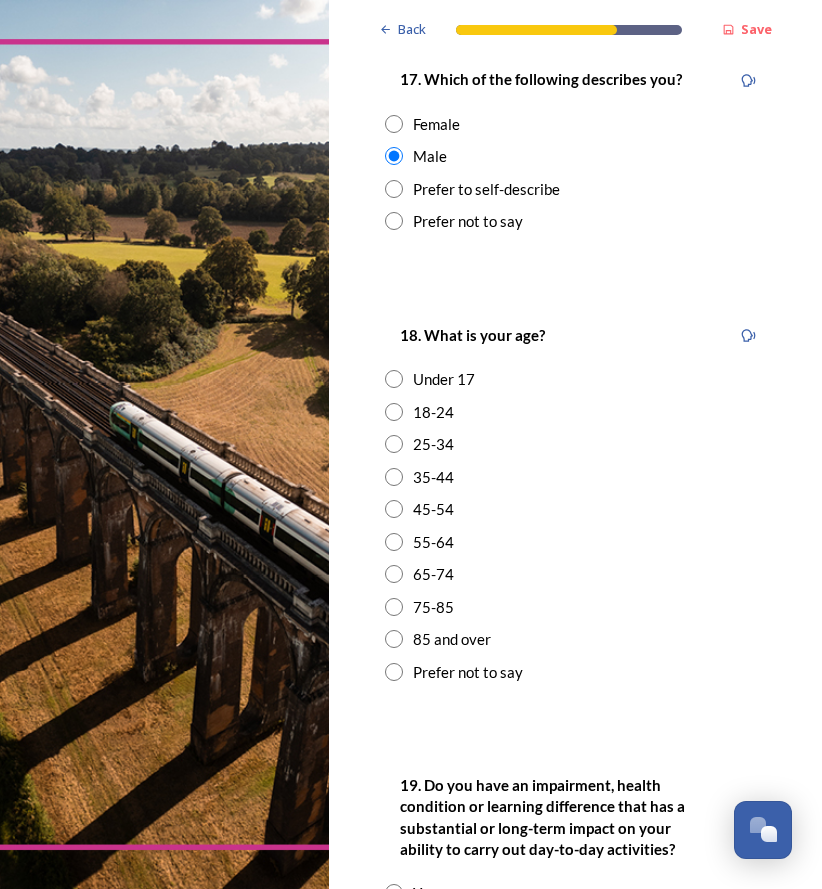 scroll, scrollTop: 500, scrollLeft: 0, axis: vertical 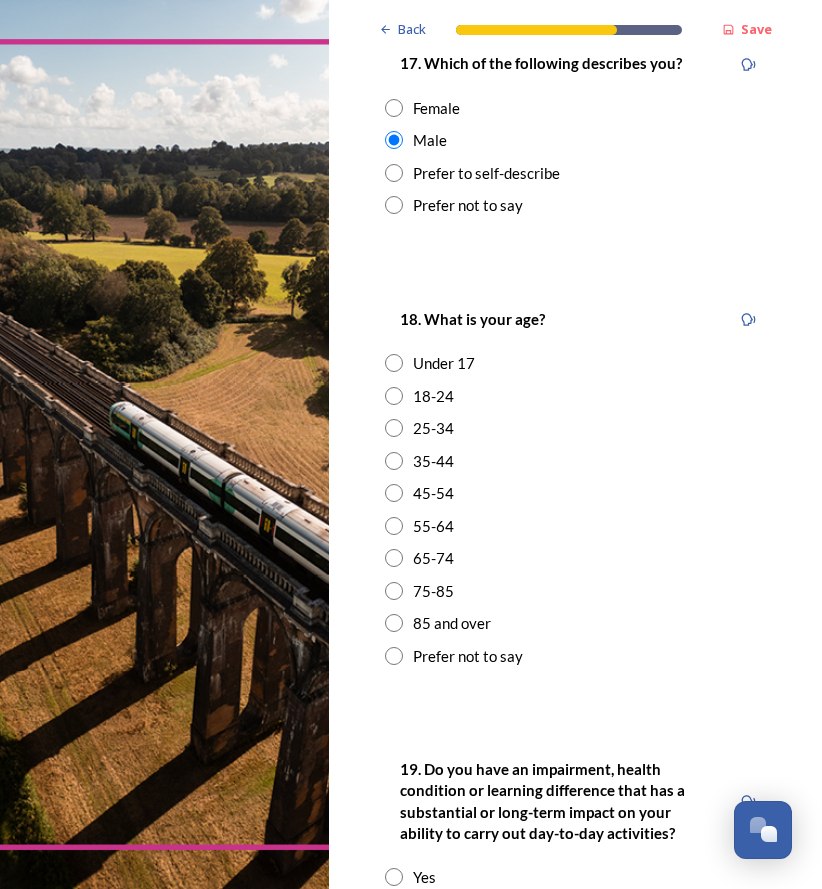 click at bounding box center (394, 558) 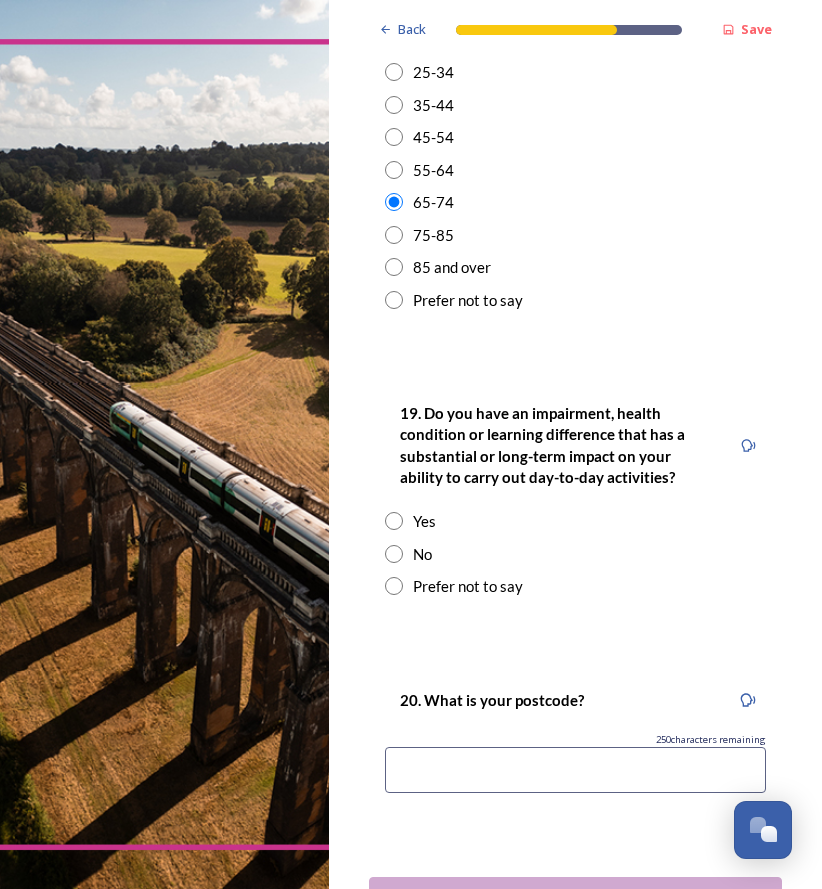 scroll, scrollTop: 865, scrollLeft: 0, axis: vertical 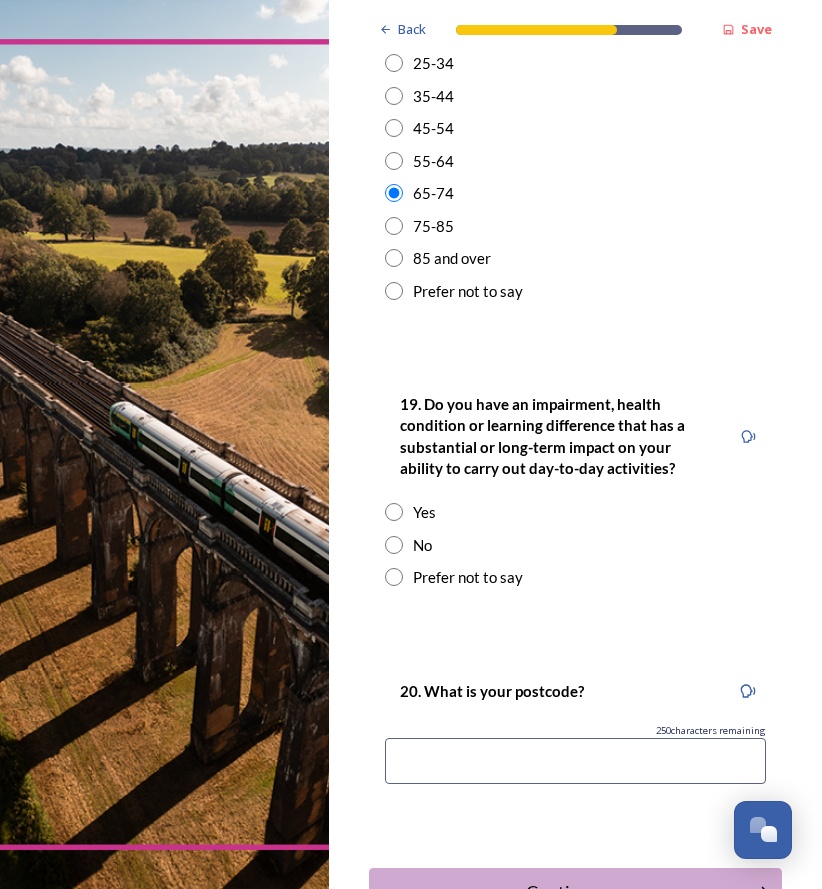 click at bounding box center (394, 545) 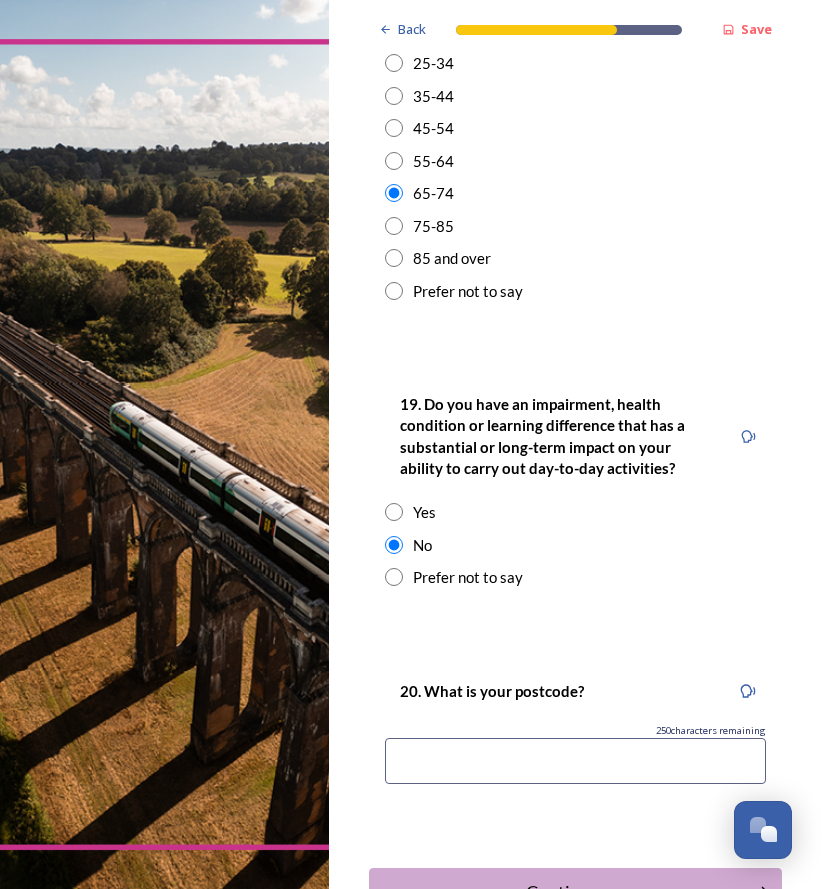 click at bounding box center (575, 761) 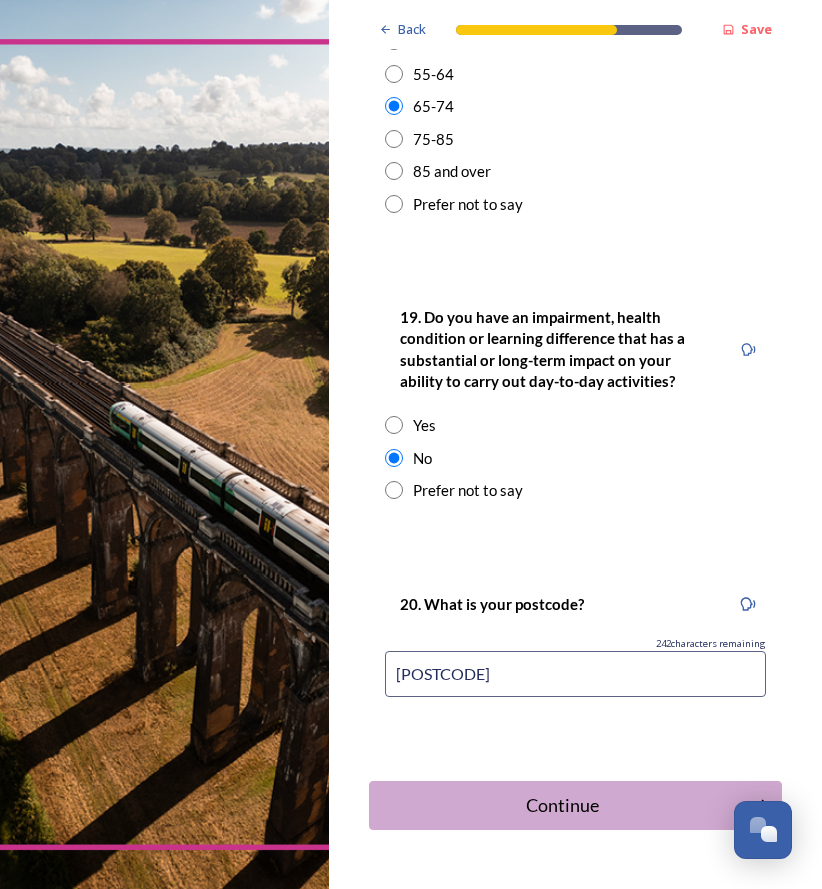 scroll, scrollTop: 978, scrollLeft: 0, axis: vertical 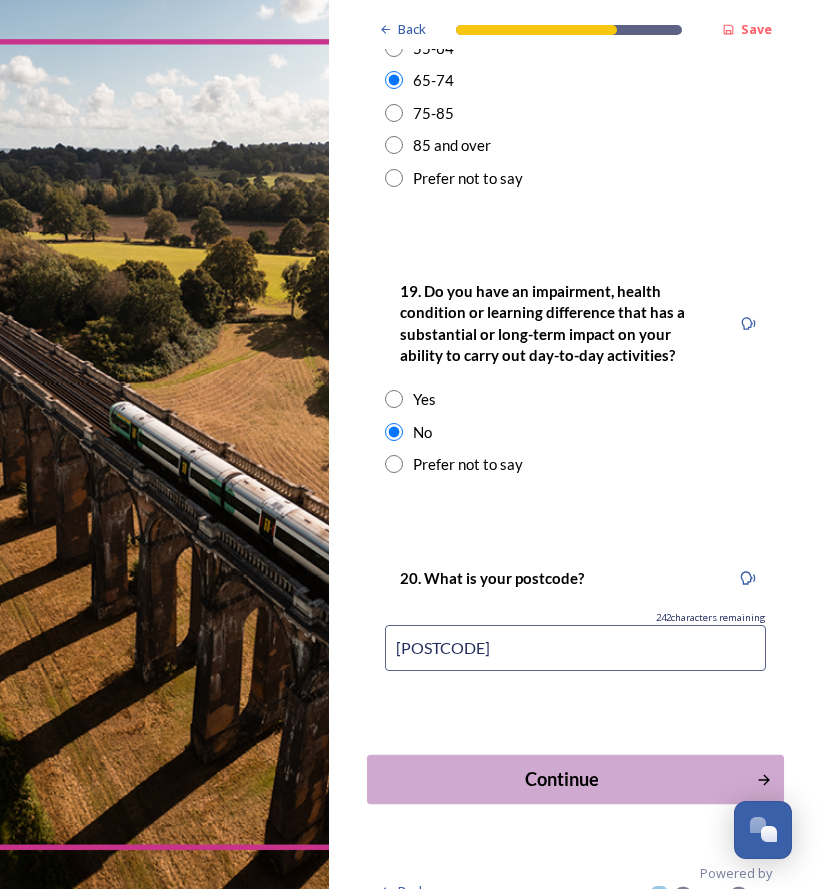 type on "[POSTCODE]" 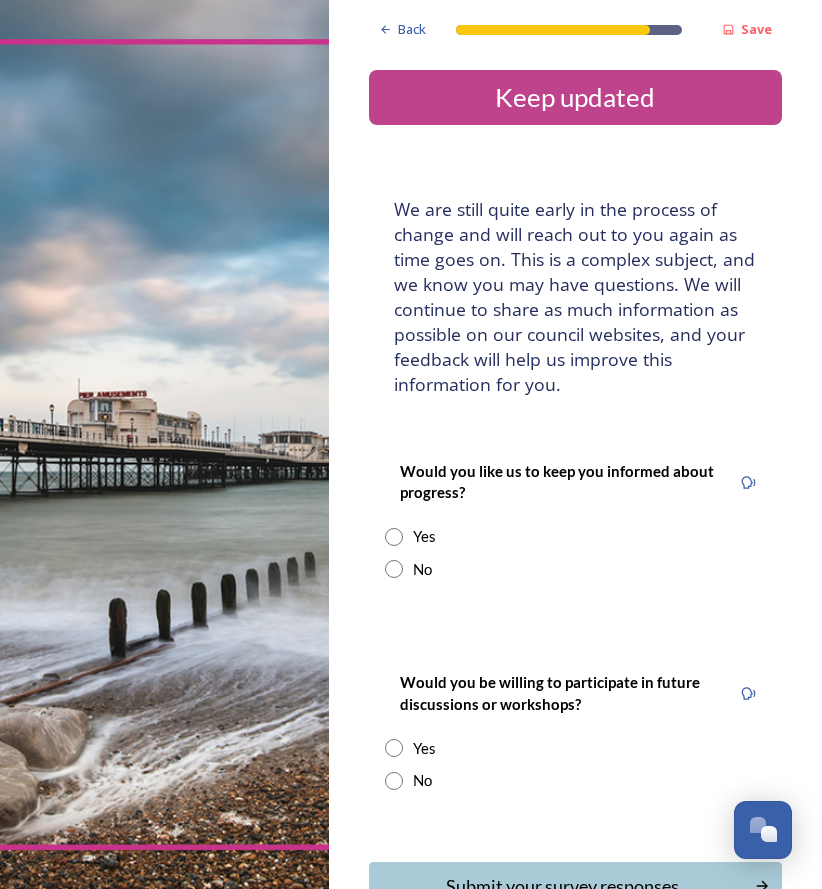 click at bounding box center (394, 537) 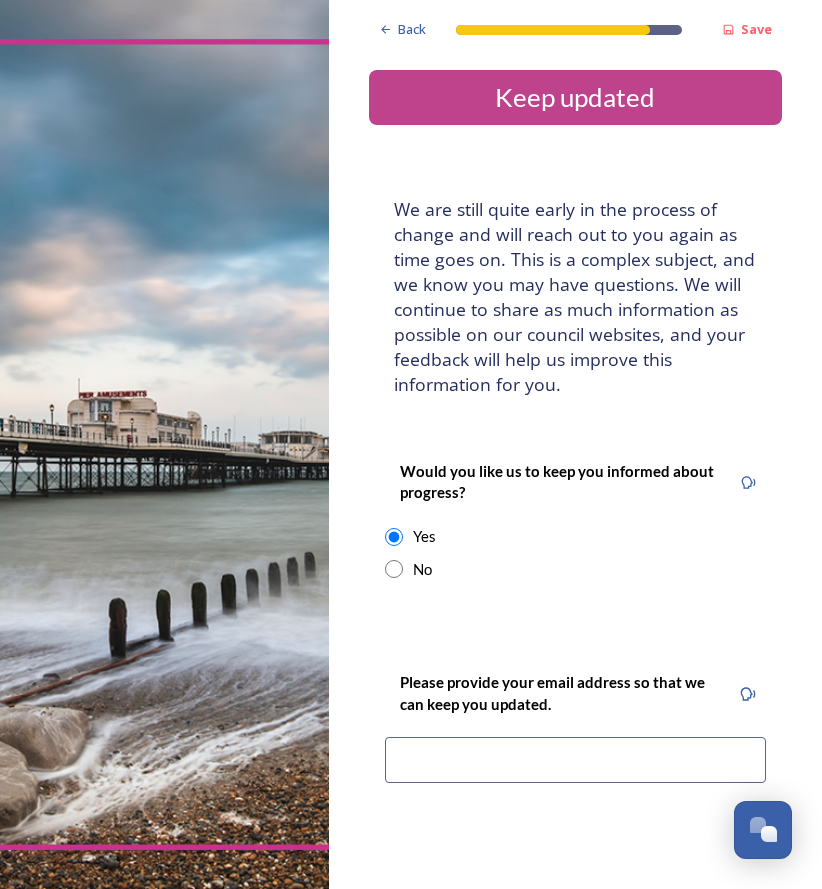 click at bounding box center [575, 760] 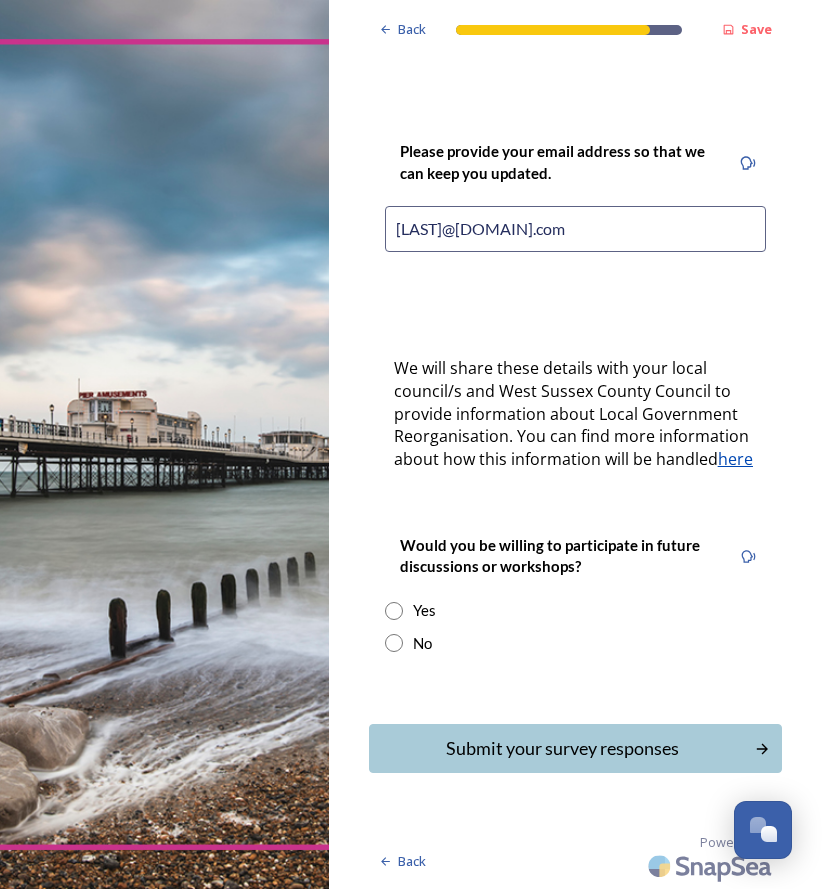 scroll, scrollTop: 554, scrollLeft: 0, axis: vertical 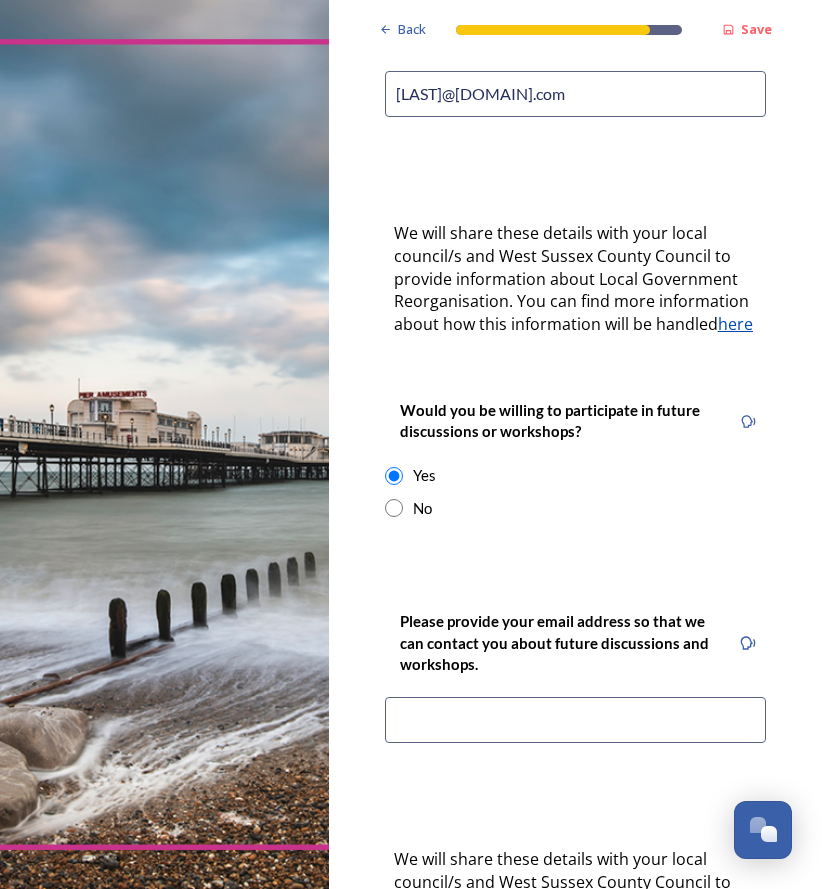 click at bounding box center [394, 508] 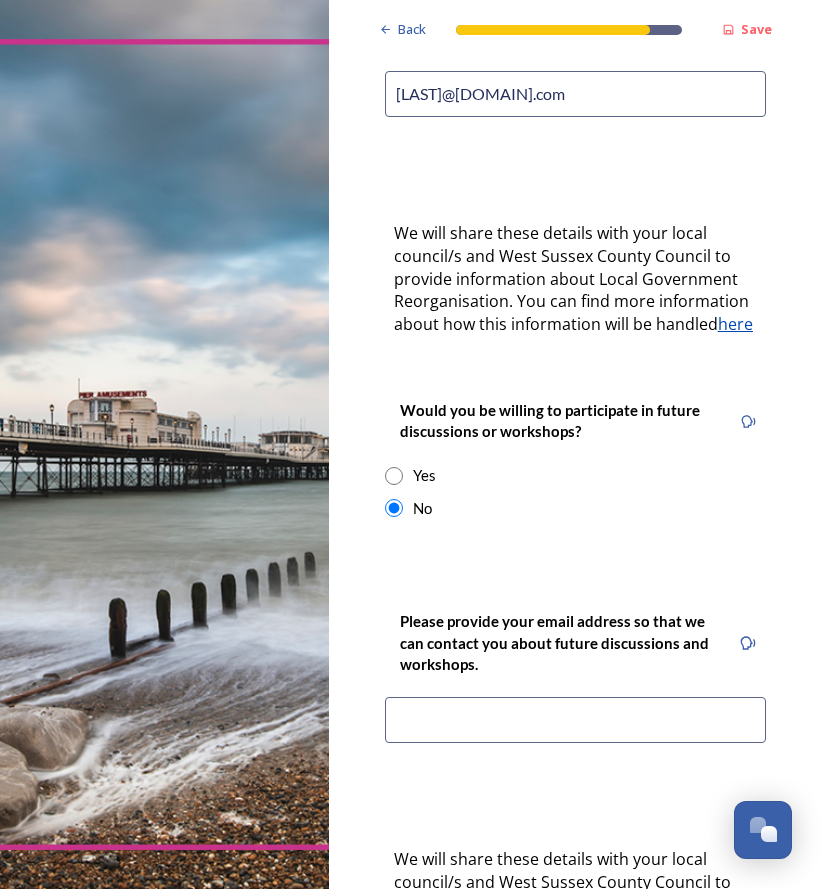 scroll, scrollTop: 554, scrollLeft: 0, axis: vertical 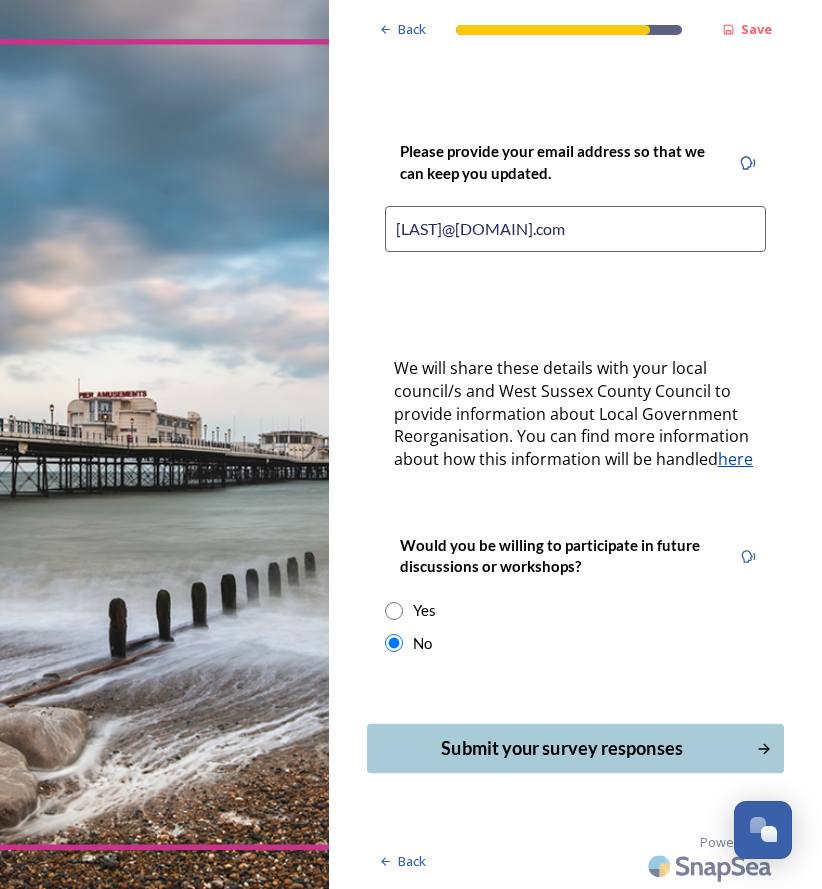 click on "Submit your survey responses" at bounding box center (562, 748) 